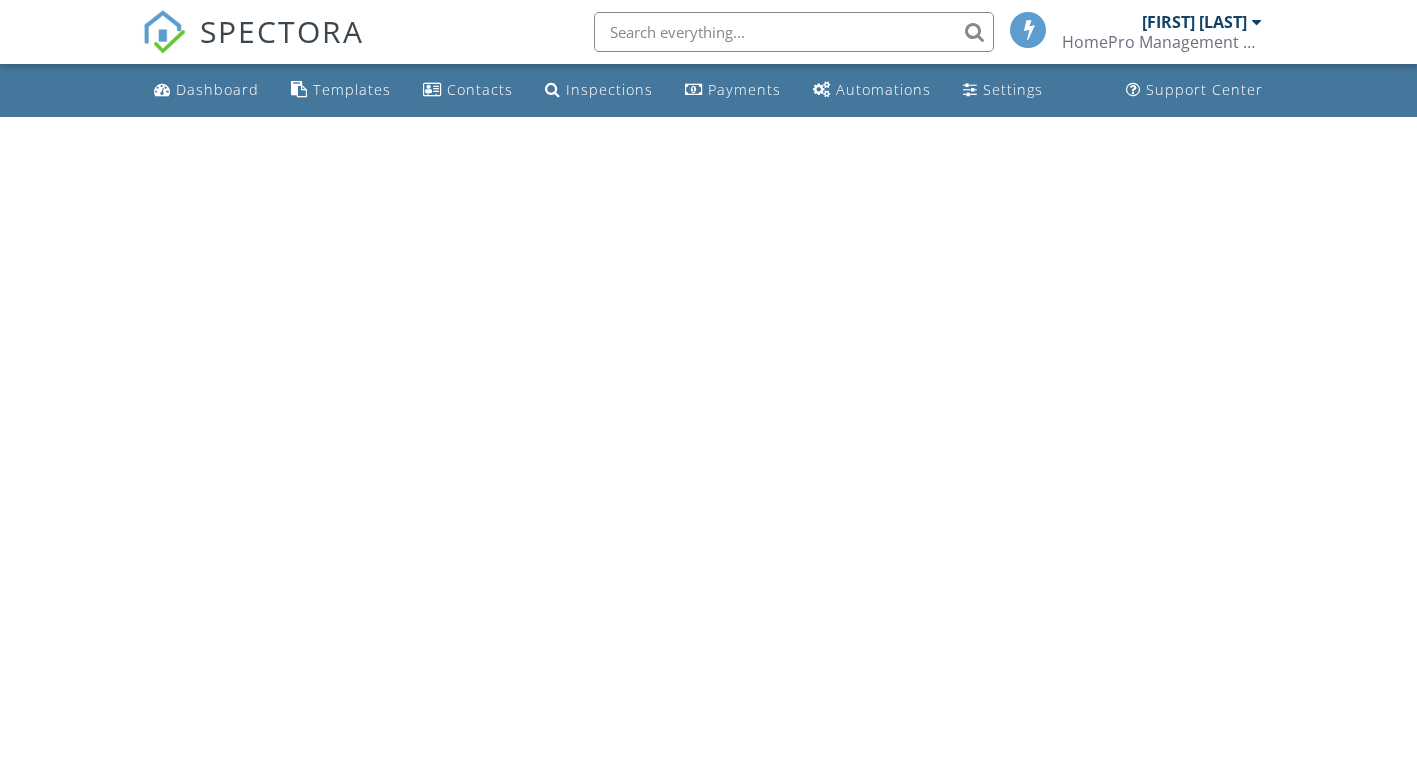 scroll, scrollTop: 0, scrollLeft: 0, axis: both 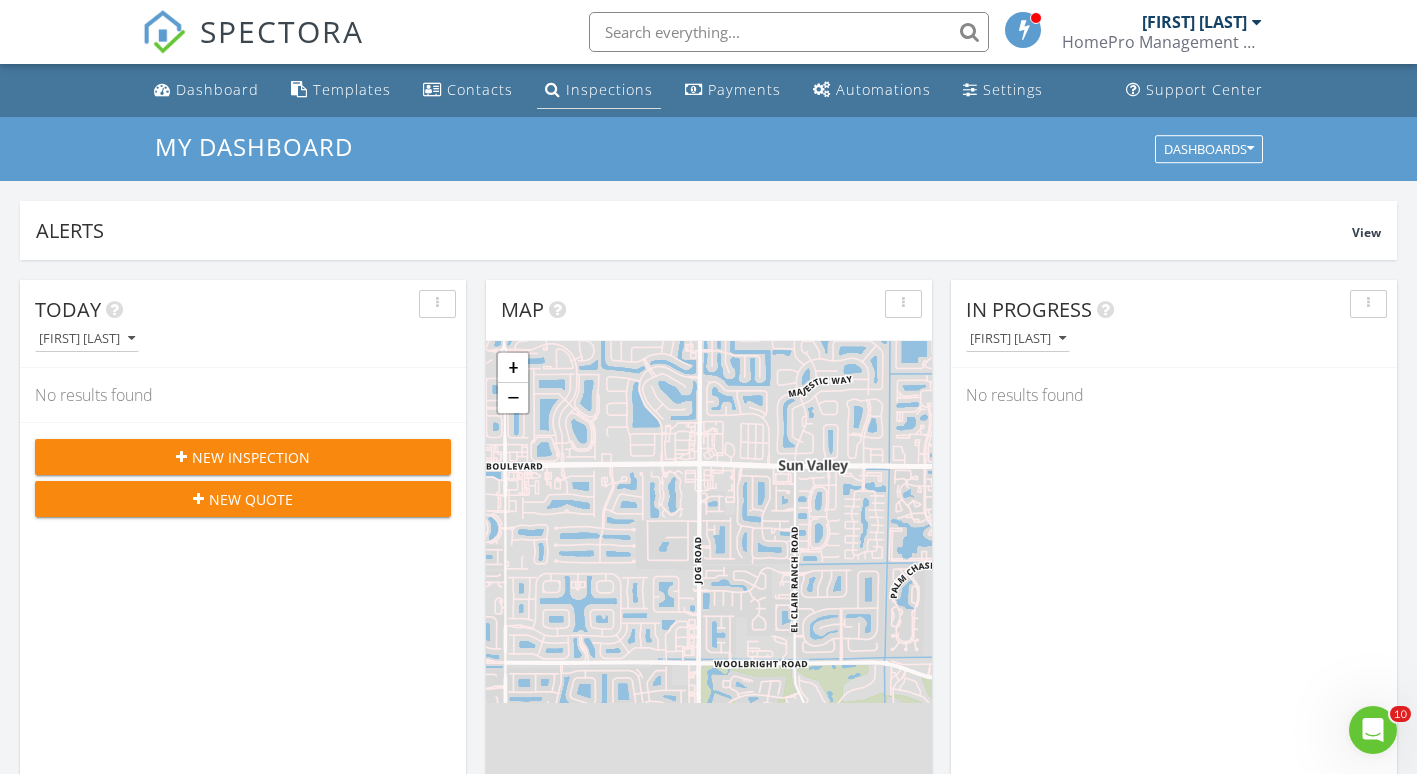 click on "Inspections" at bounding box center [609, 89] 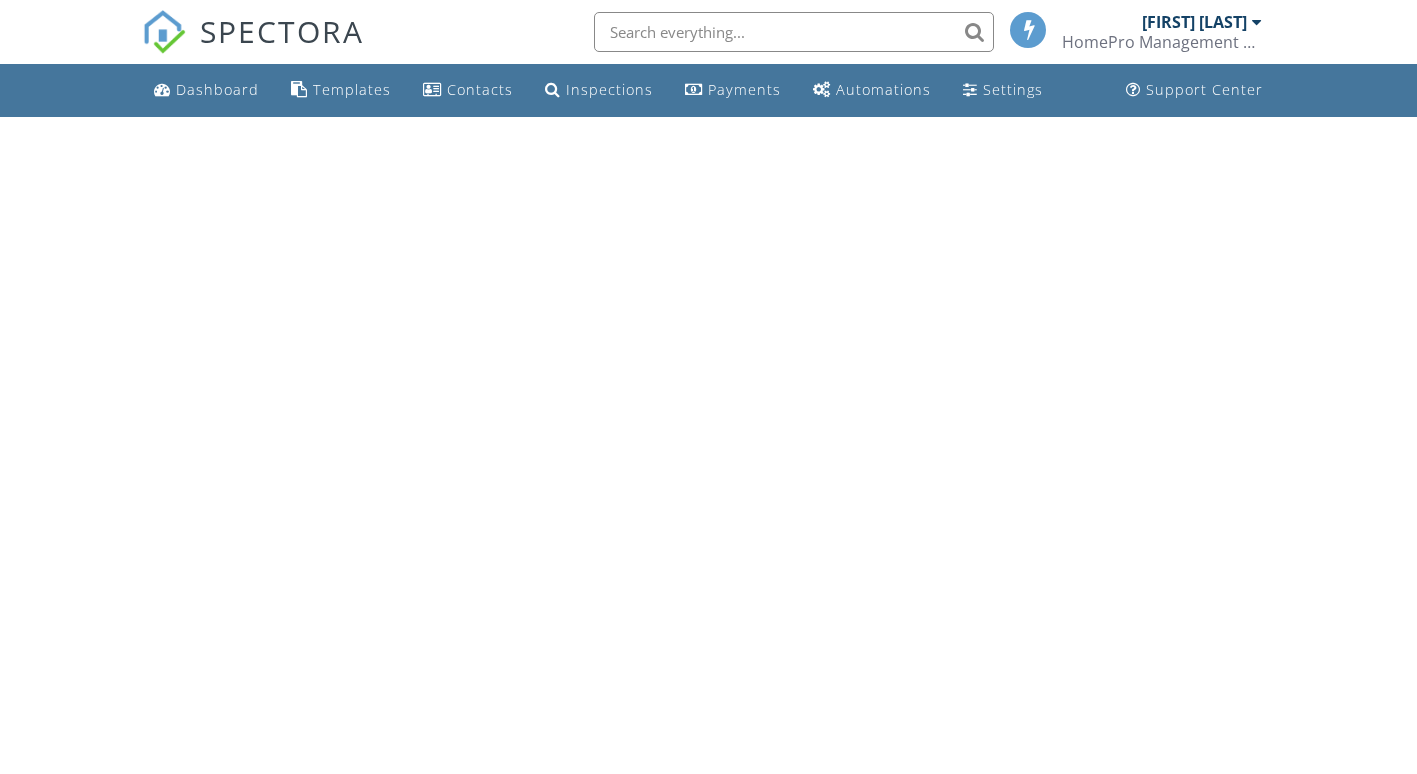 scroll, scrollTop: 0, scrollLeft: 0, axis: both 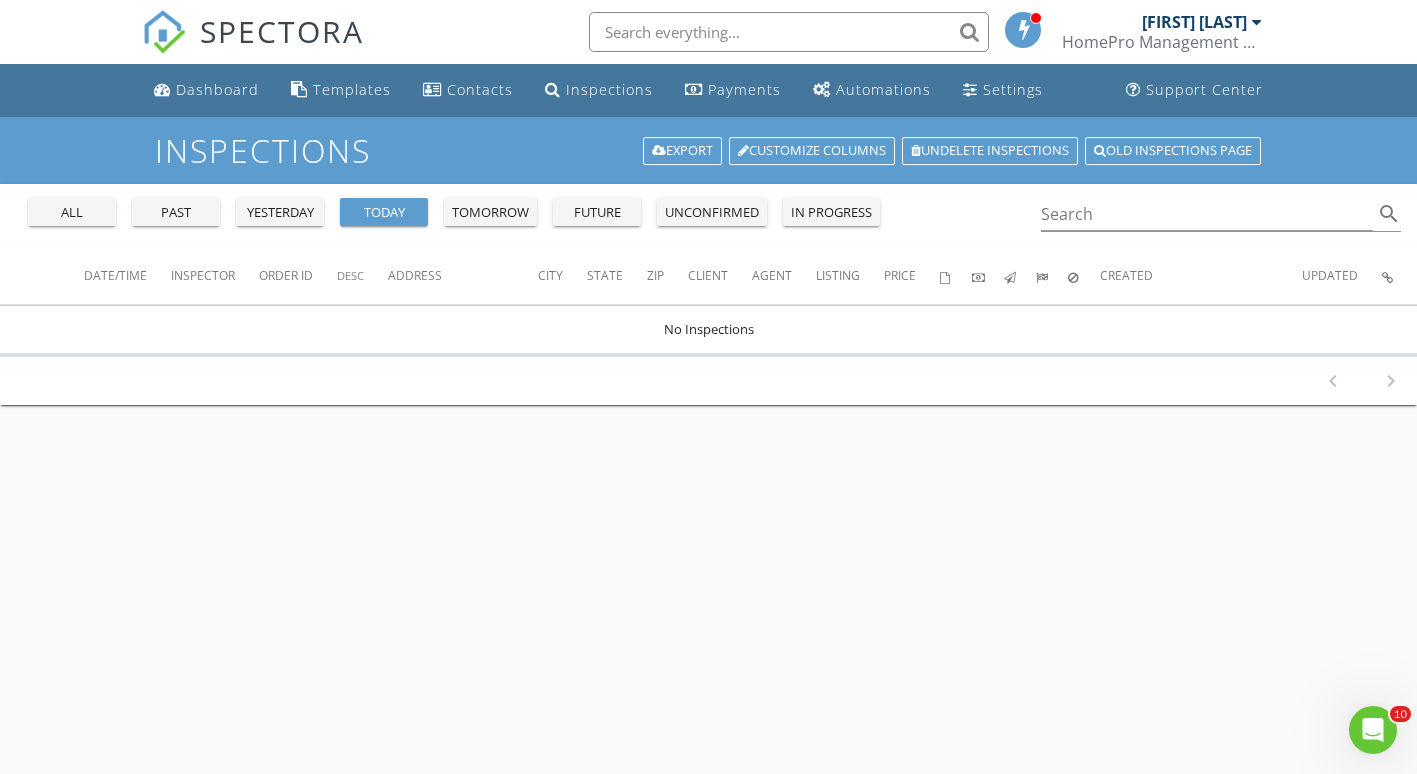 click on "all" at bounding box center (72, 213) 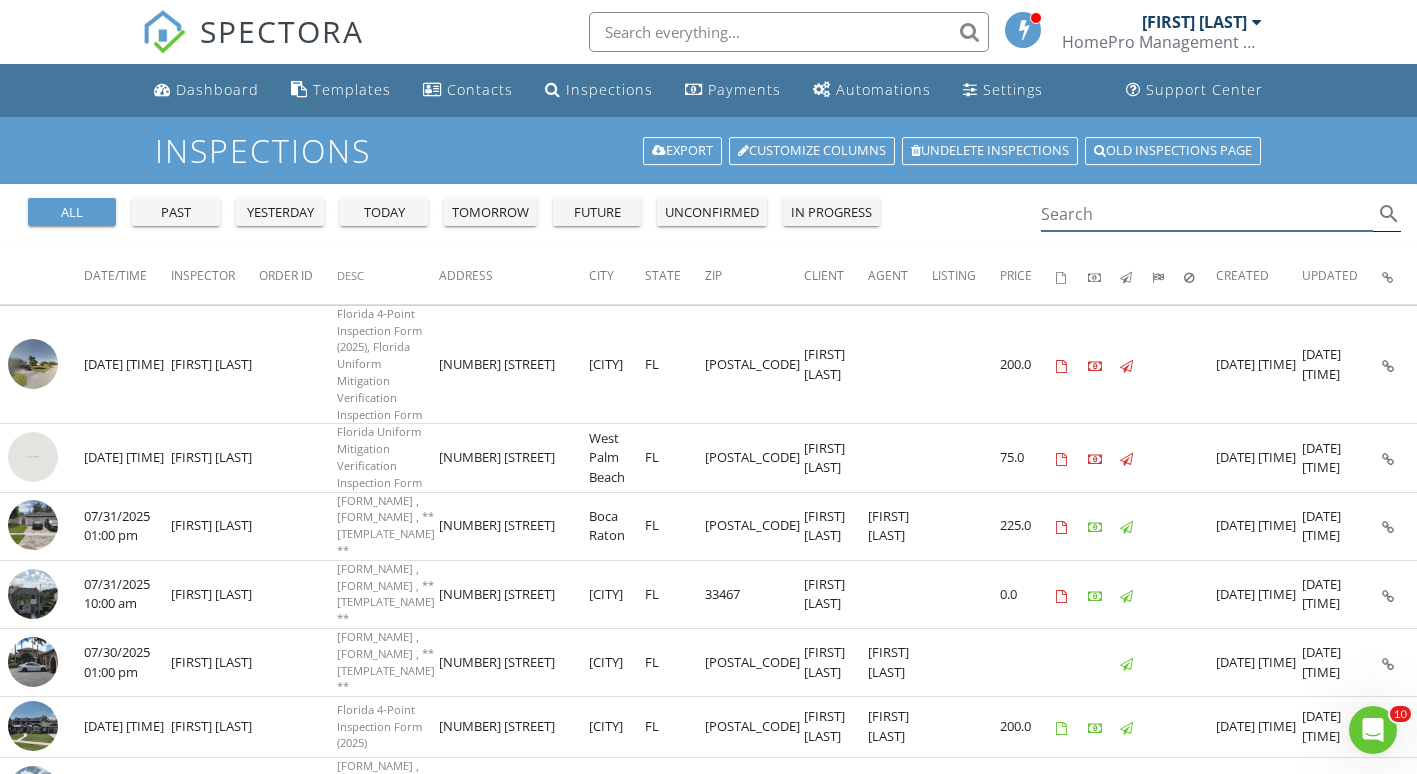 click at bounding box center [1207, 214] 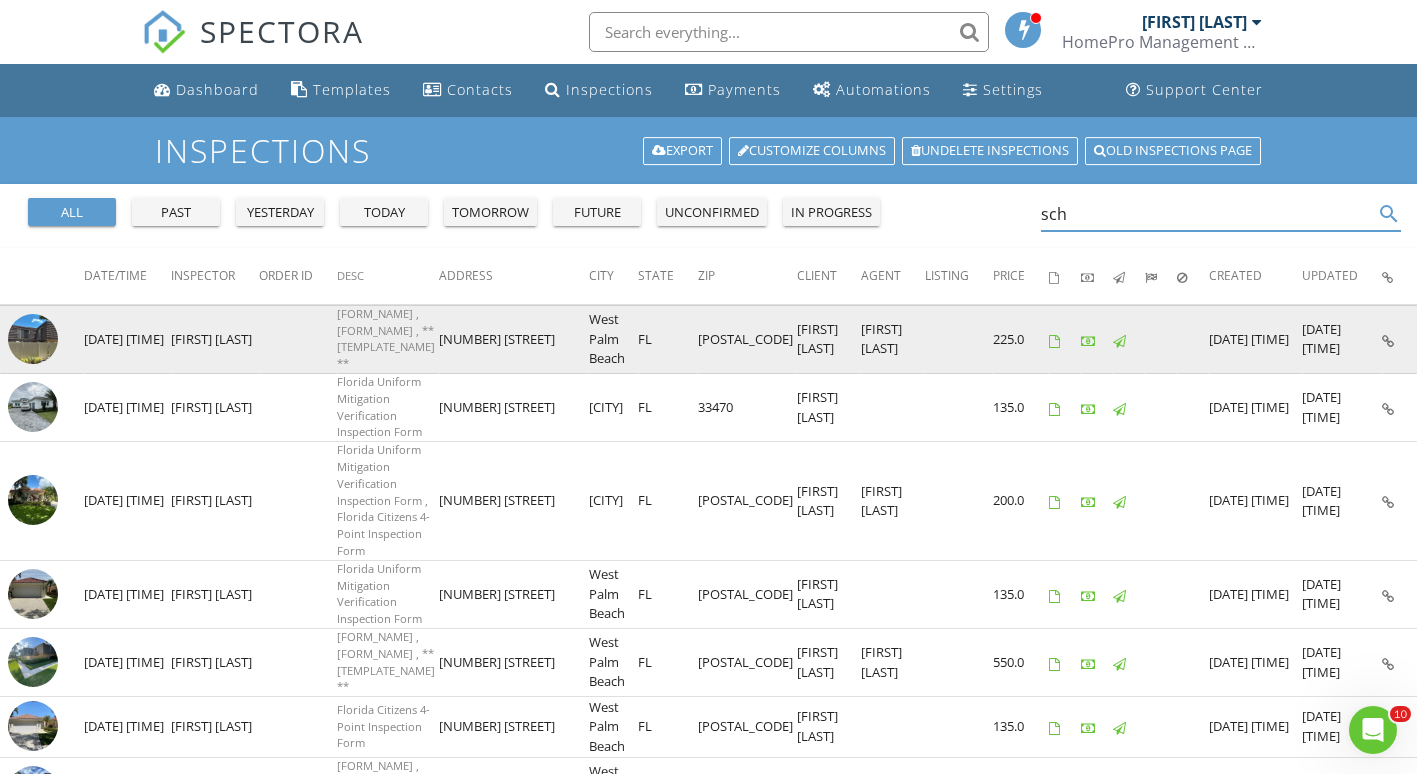 type on "schulte" 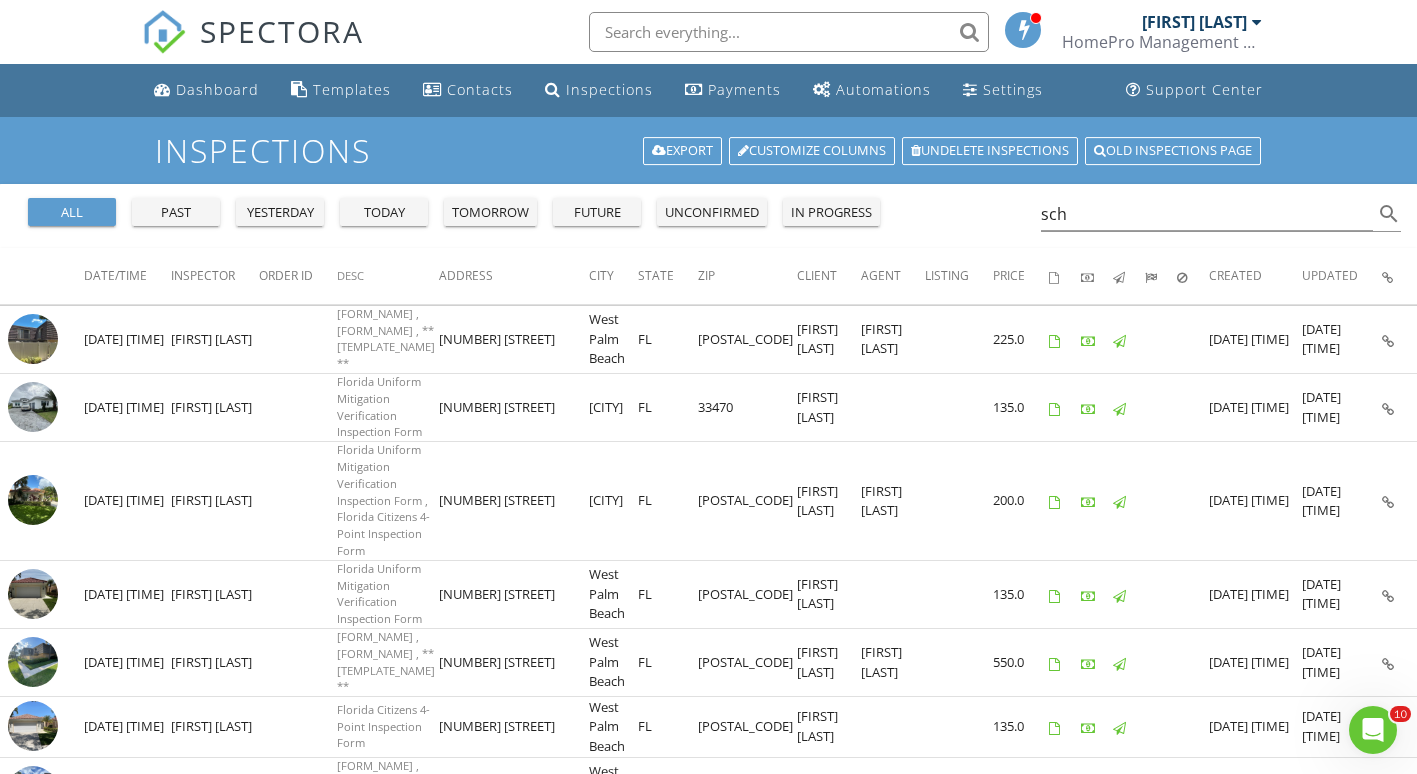 click at bounding box center (164, 32) 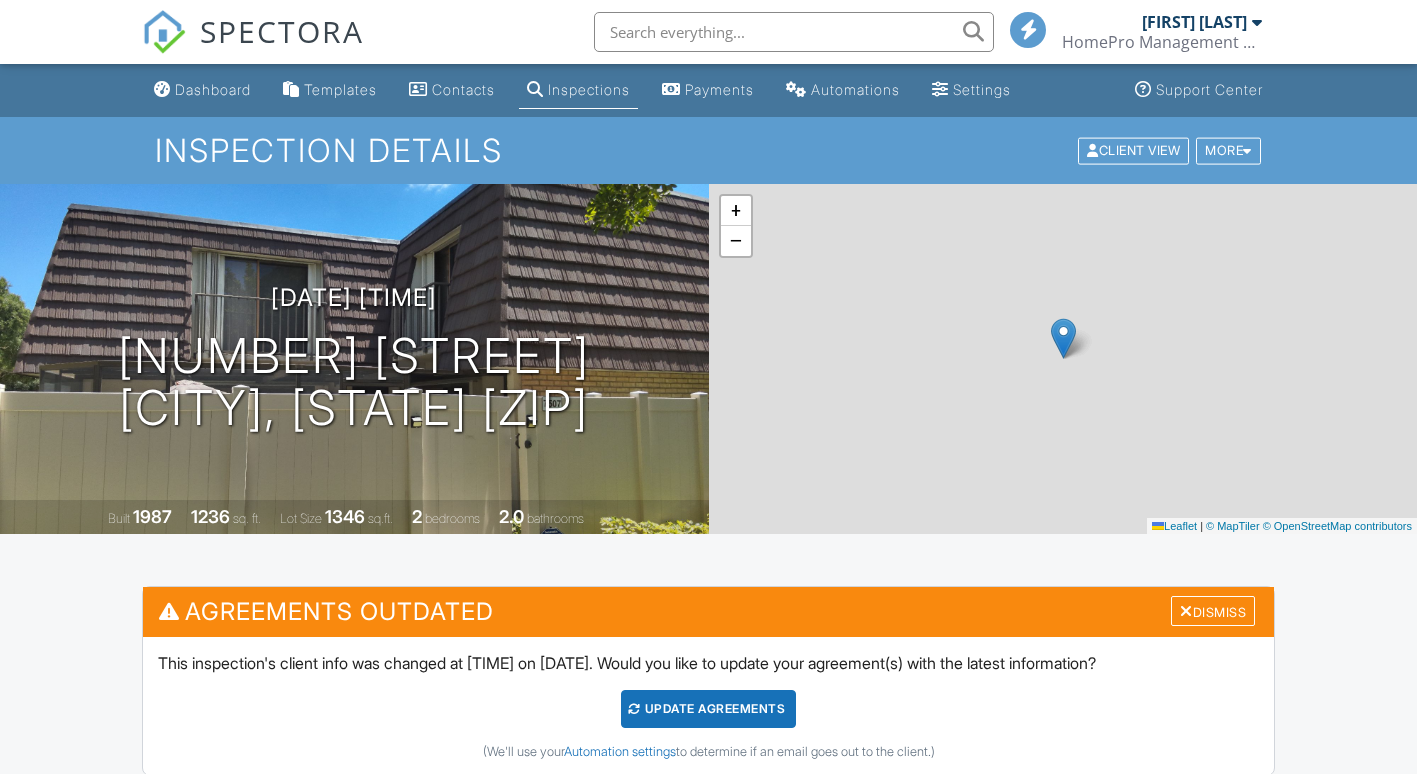 scroll, scrollTop: 0, scrollLeft: 0, axis: both 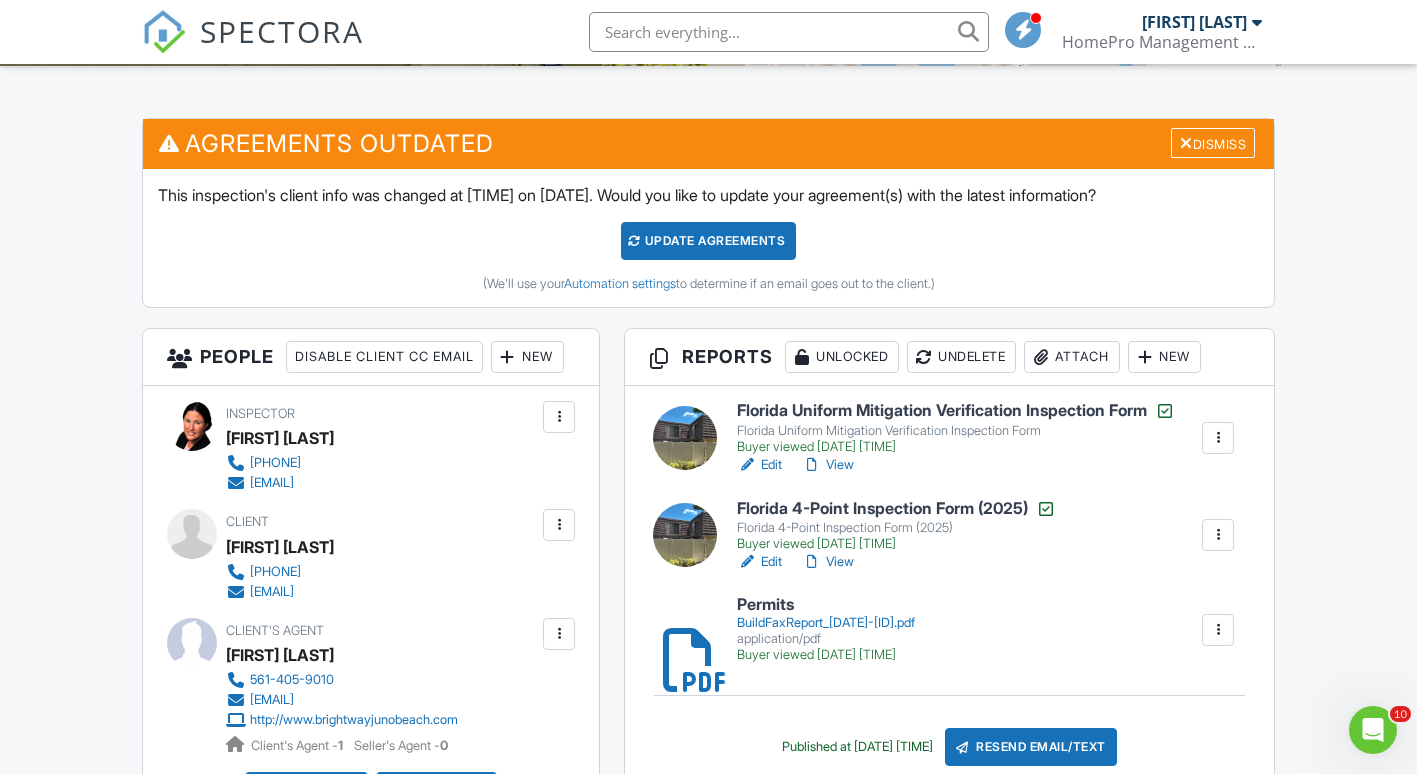 click on "View" at bounding box center (828, 562) 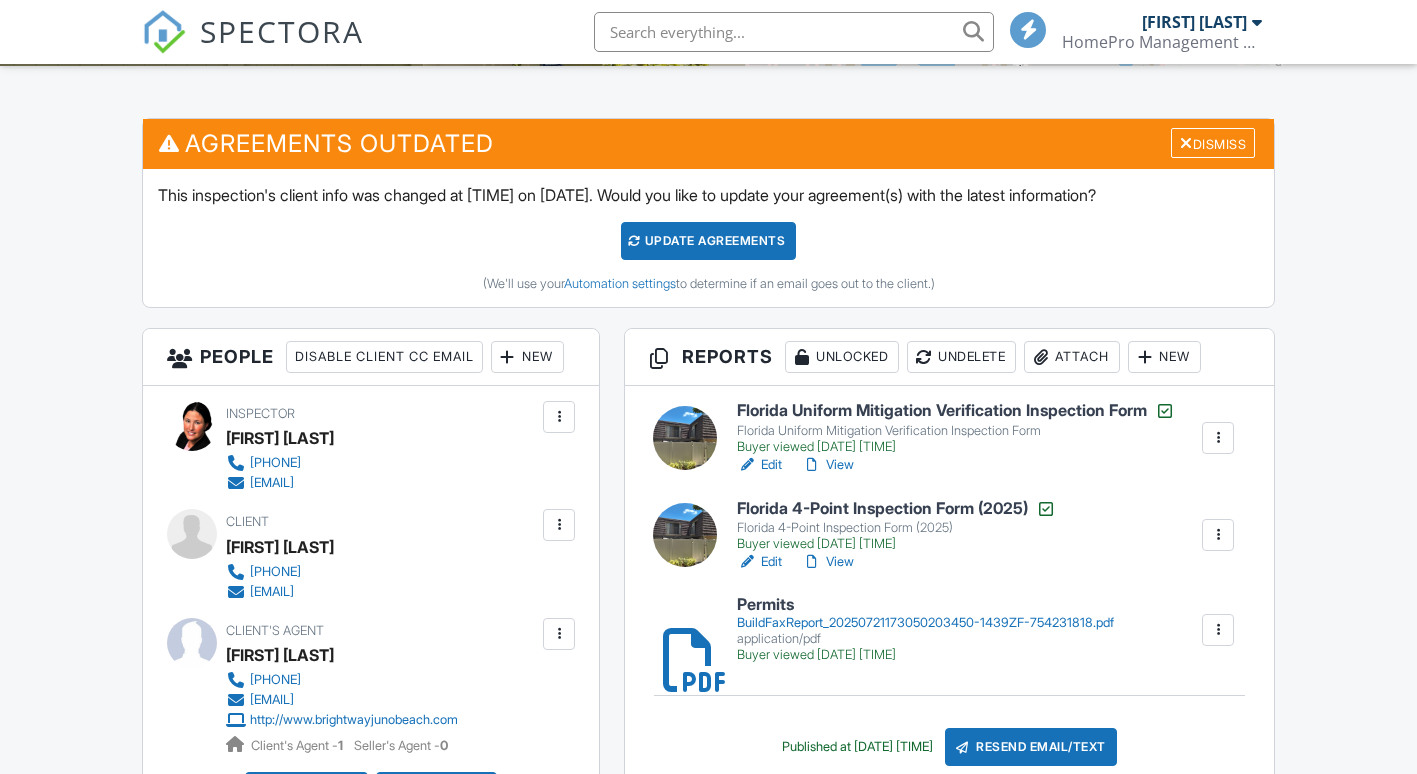 scroll, scrollTop: 468, scrollLeft: 0, axis: vertical 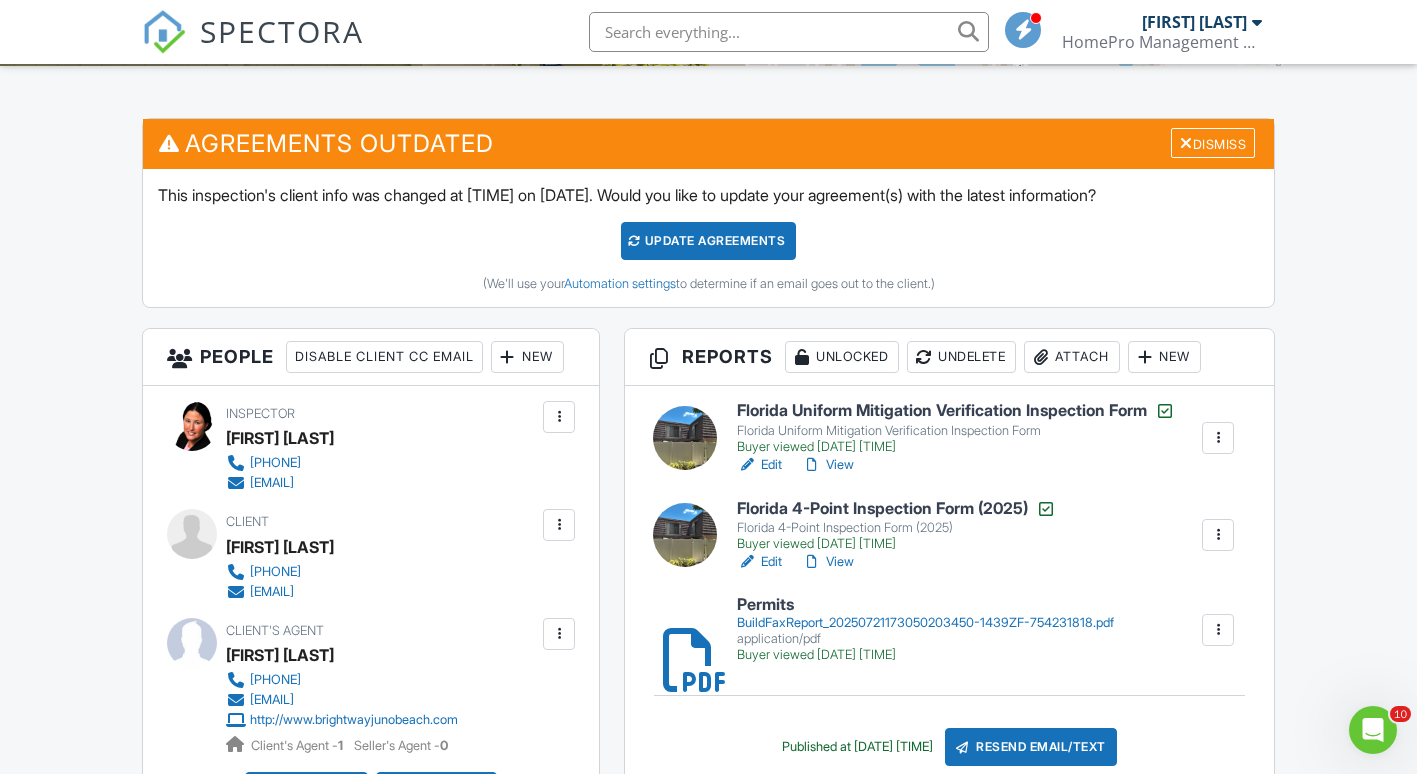 click on "Edit" at bounding box center (759, 562) 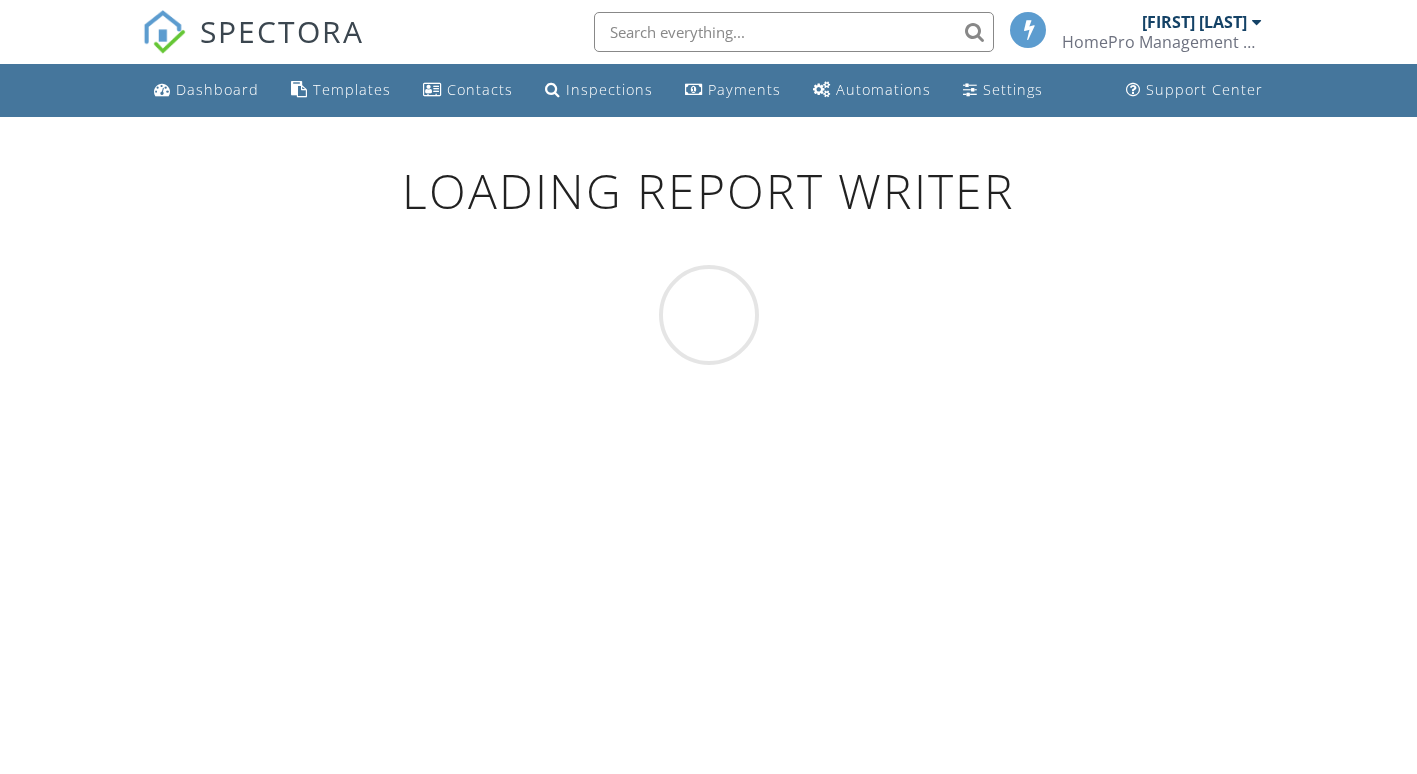 scroll, scrollTop: 0, scrollLeft: 0, axis: both 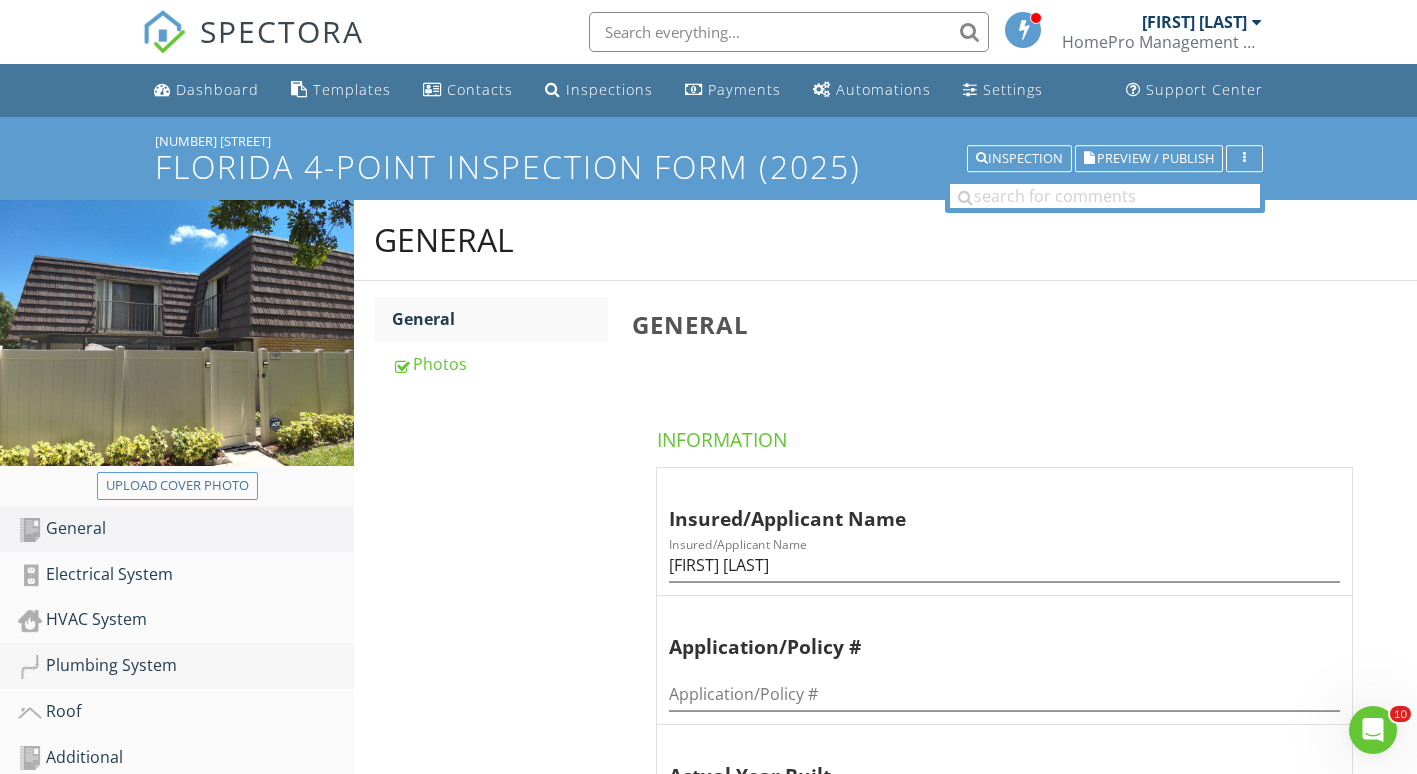 click on "Plumbing System" at bounding box center [186, 666] 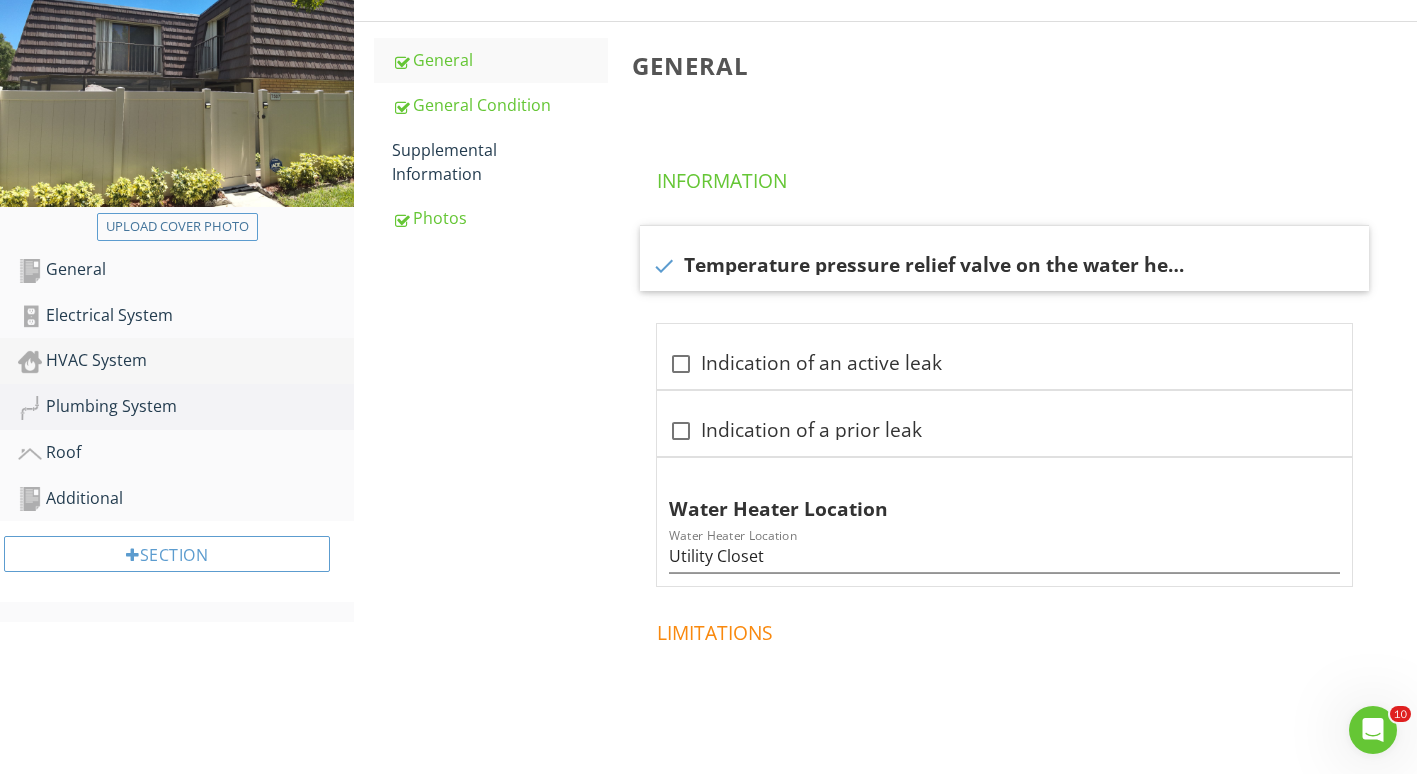 scroll, scrollTop: 260, scrollLeft: 0, axis: vertical 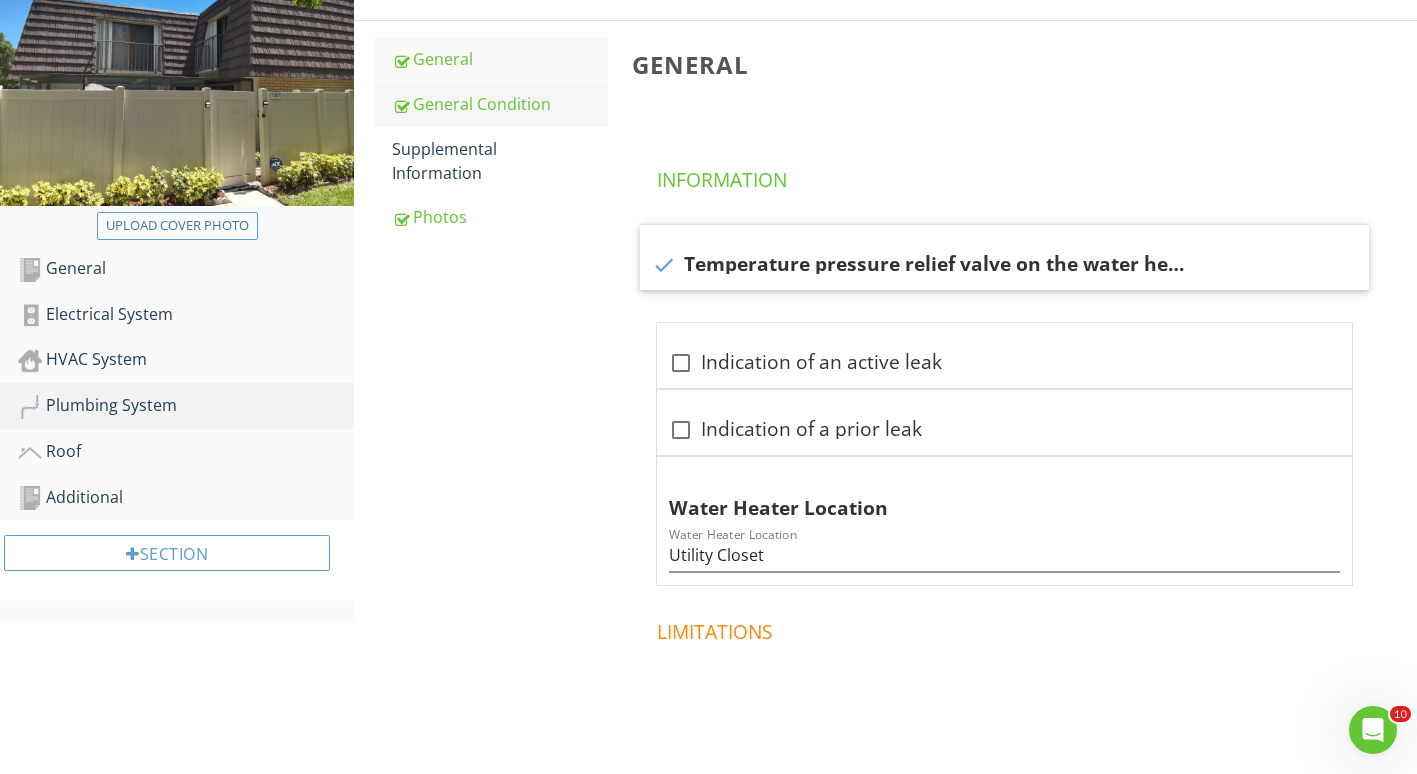 click on "General Condition" at bounding box center [500, 104] 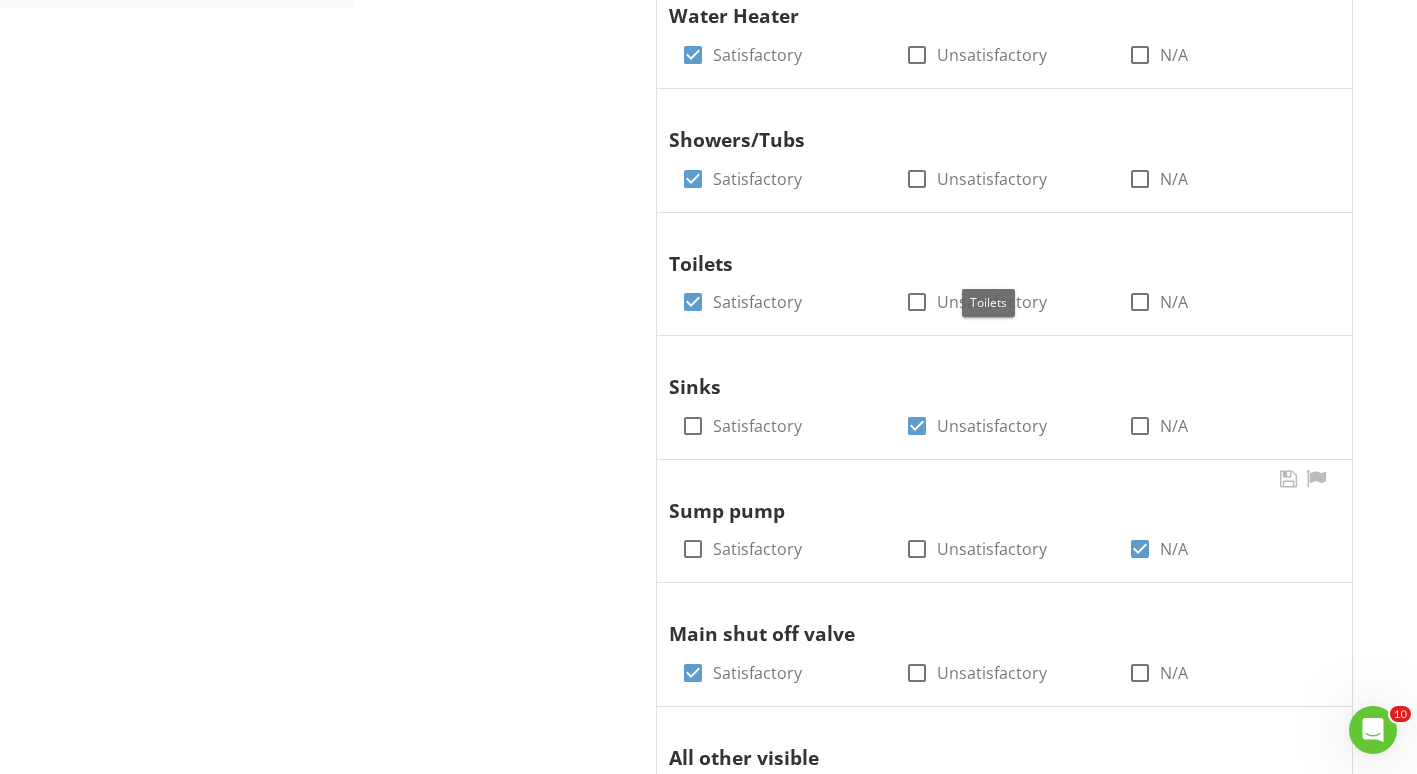 scroll, scrollTop: 877, scrollLeft: 0, axis: vertical 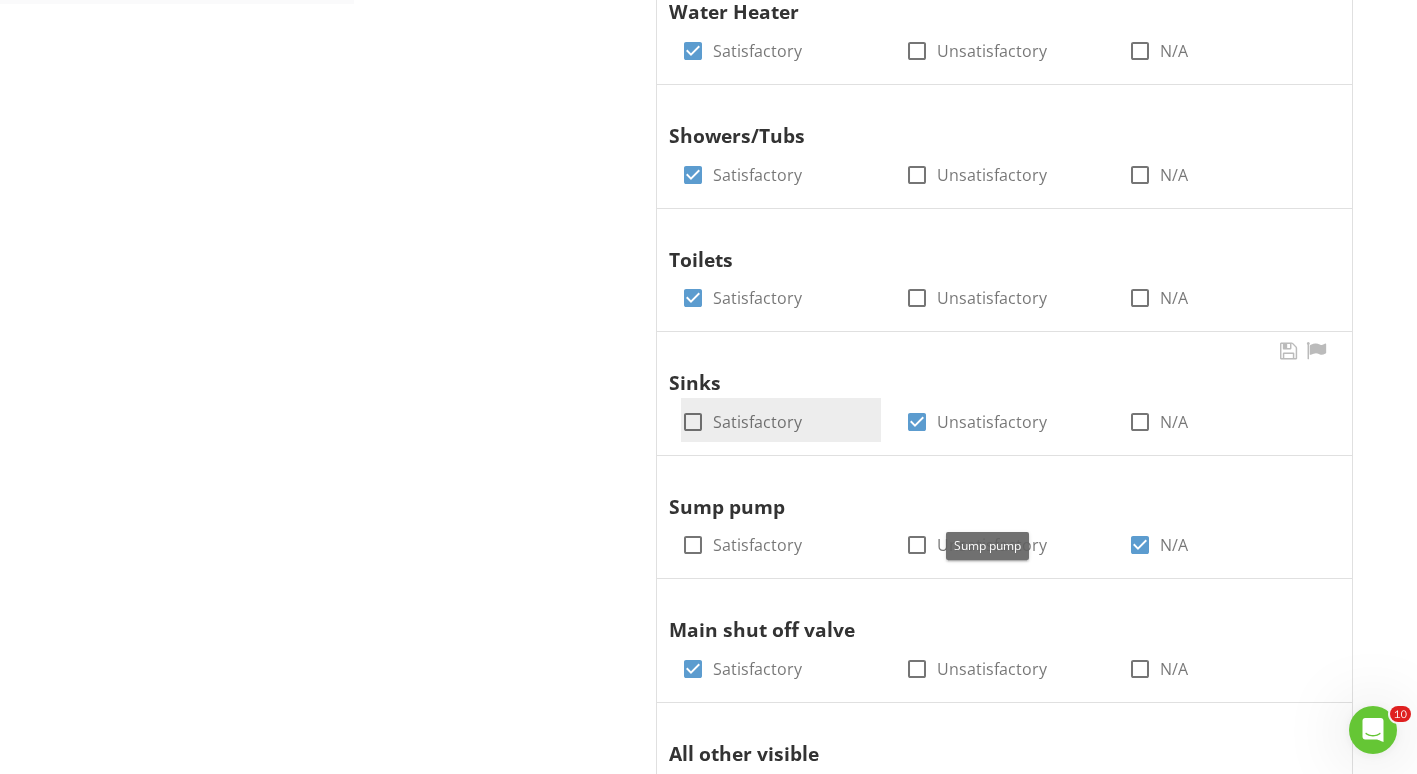 click at bounding box center [693, 422] 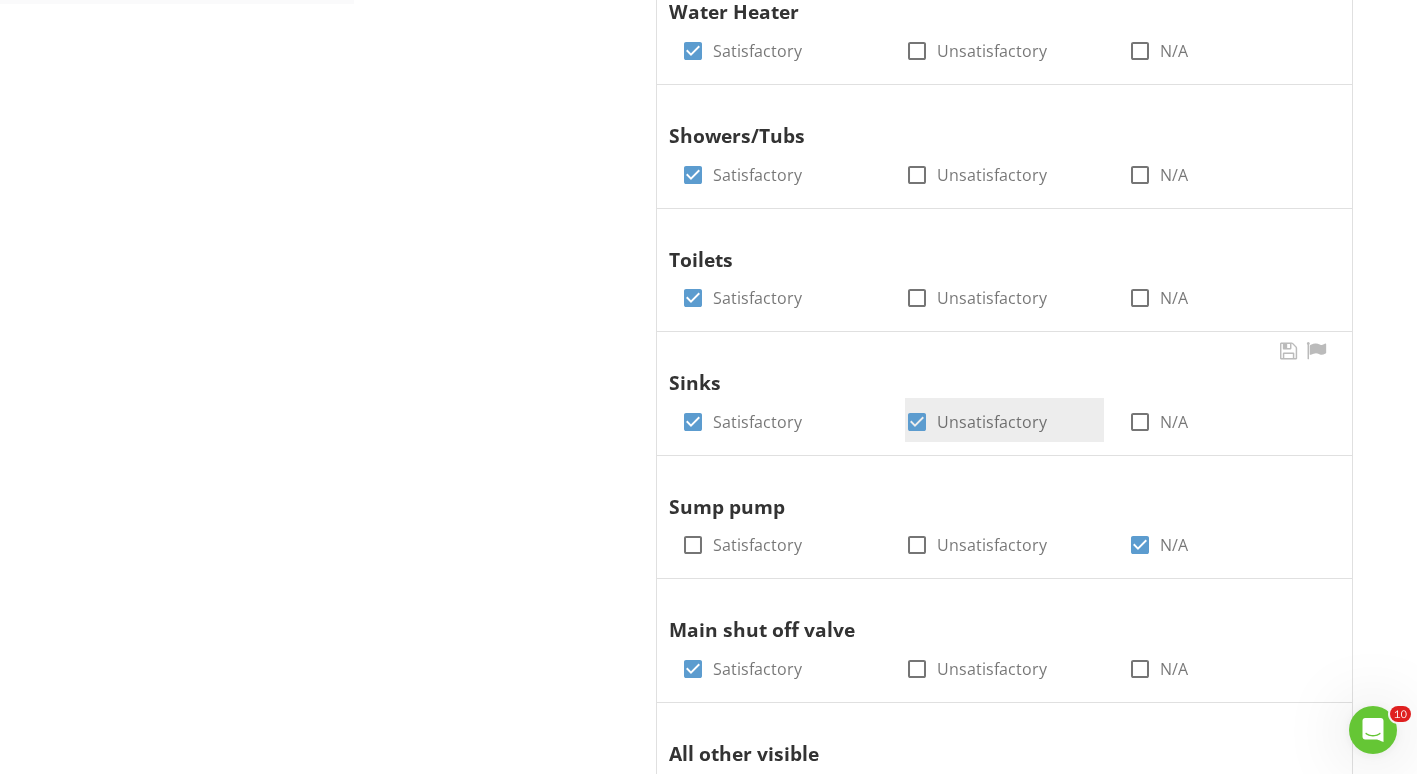 click at bounding box center [917, 422] 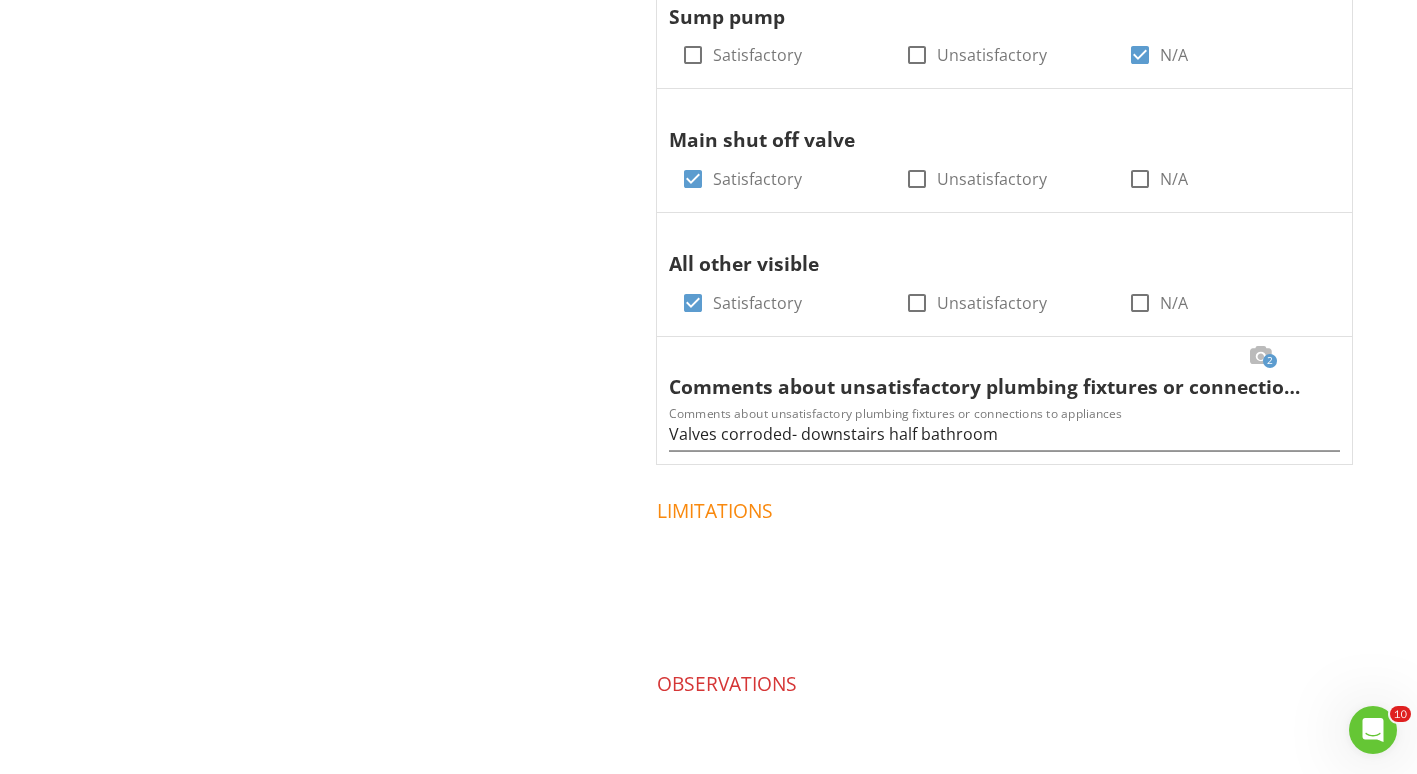scroll, scrollTop: 1433, scrollLeft: 0, axis: vertical 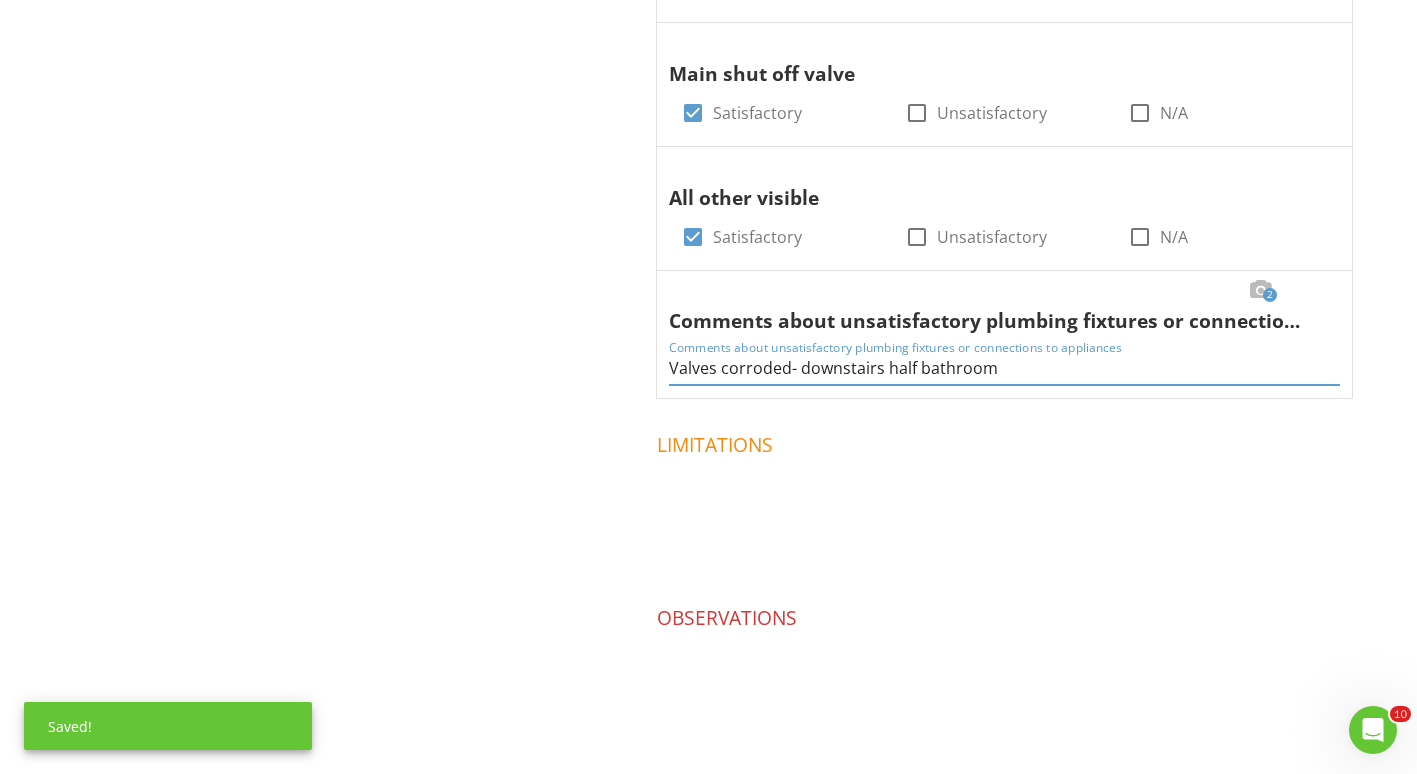 drag, startPoint x: 1016, startPoint y: 375, endPoint x: 567, endPoint y: 378, distance: 449.01 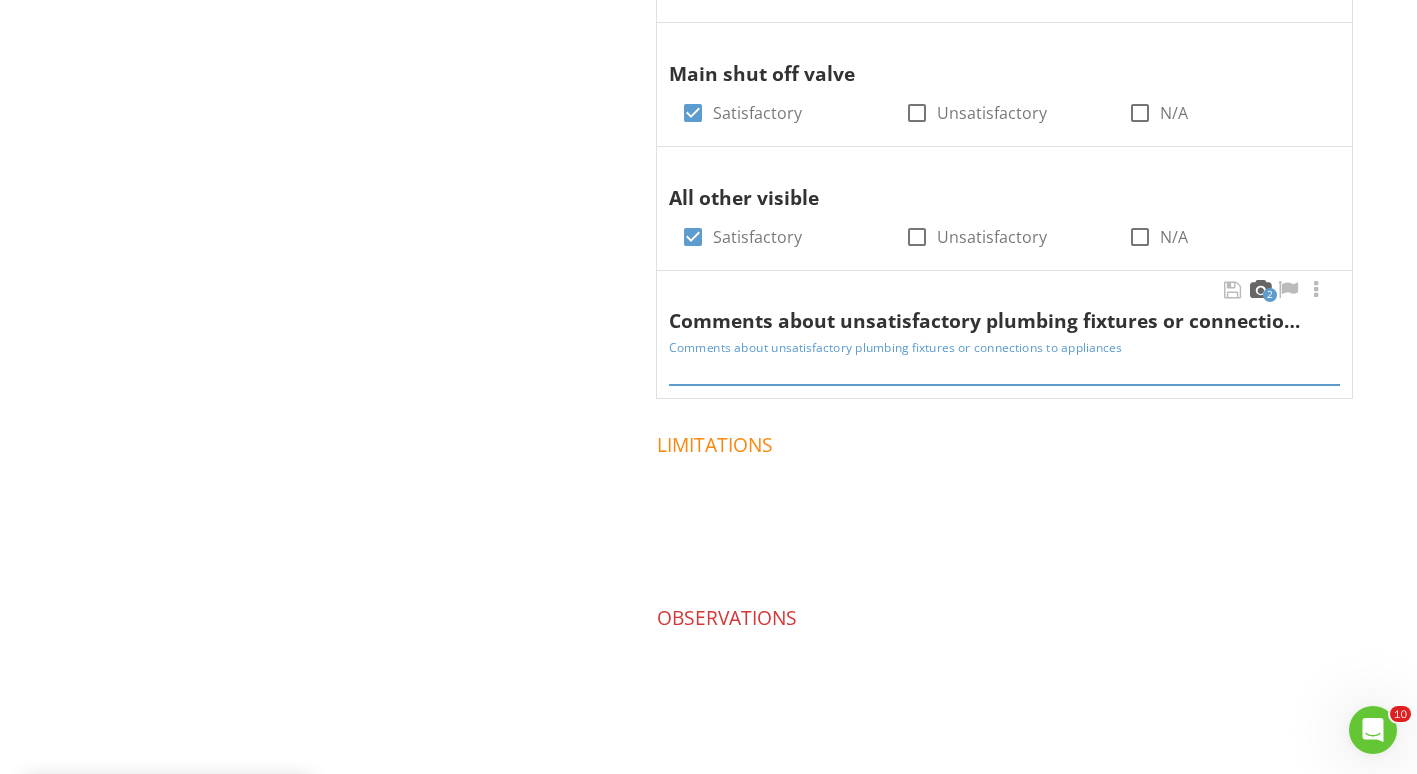 type 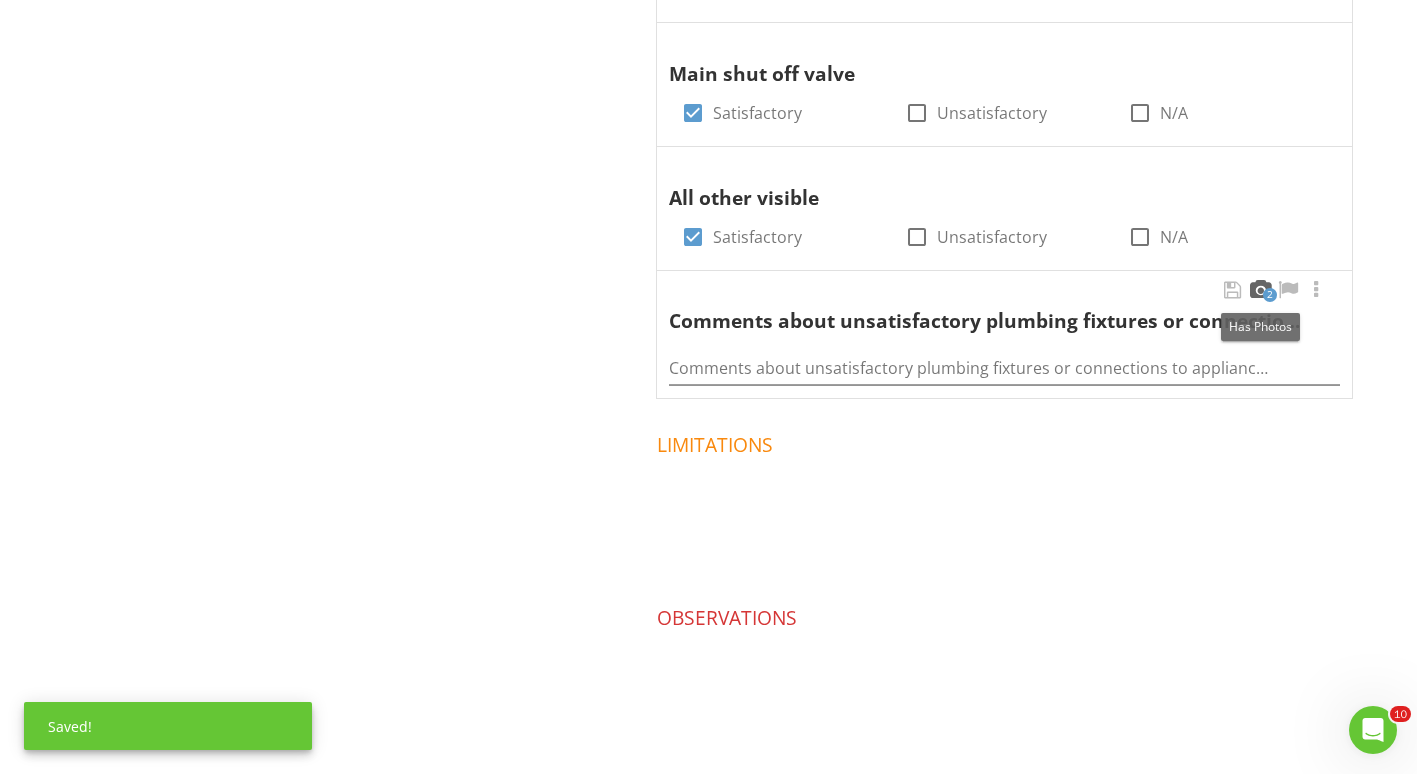 click at bounding box center (1260, 290) 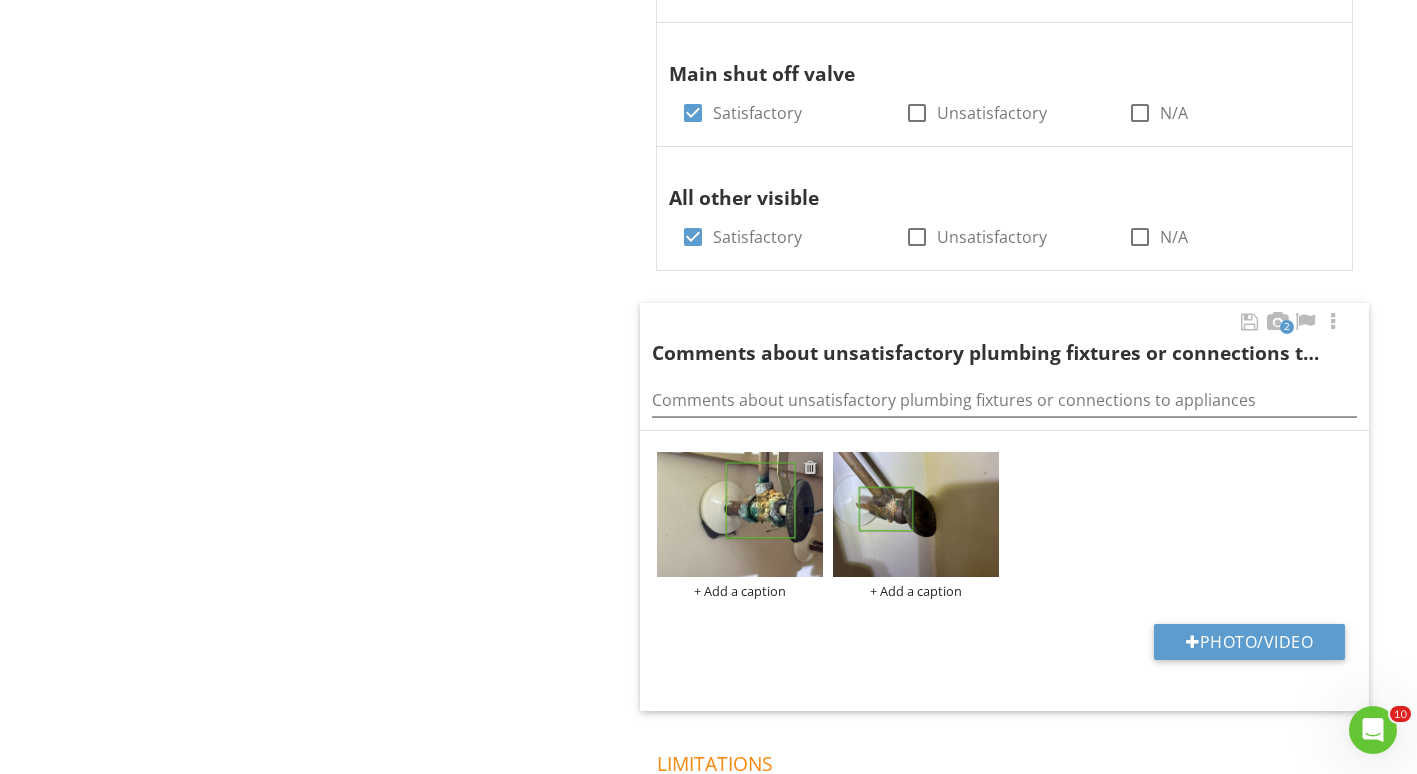 click at bounding box center [810, 467] 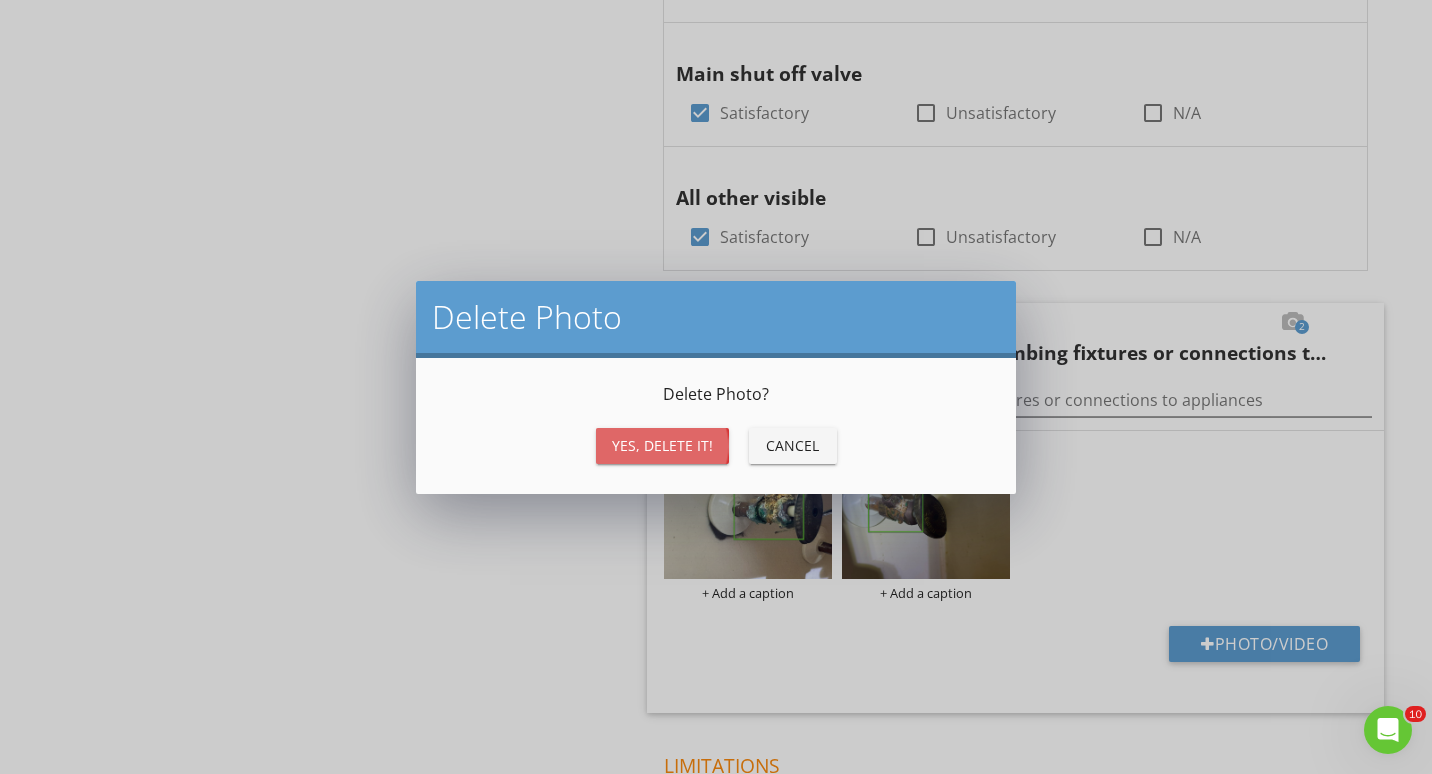 click on "Yes, Delete it!" at bounding box center (662, 445) 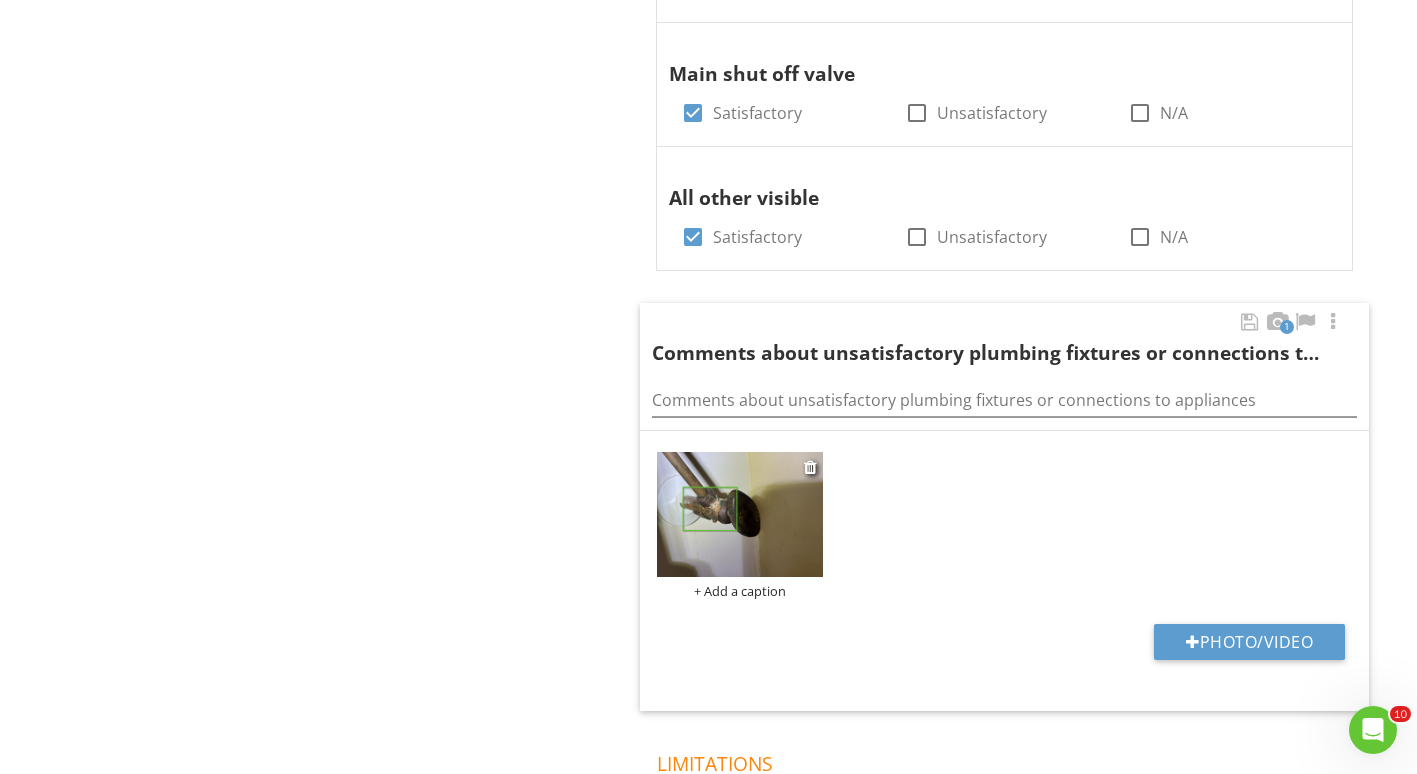 click at bounding box center [812, 467] 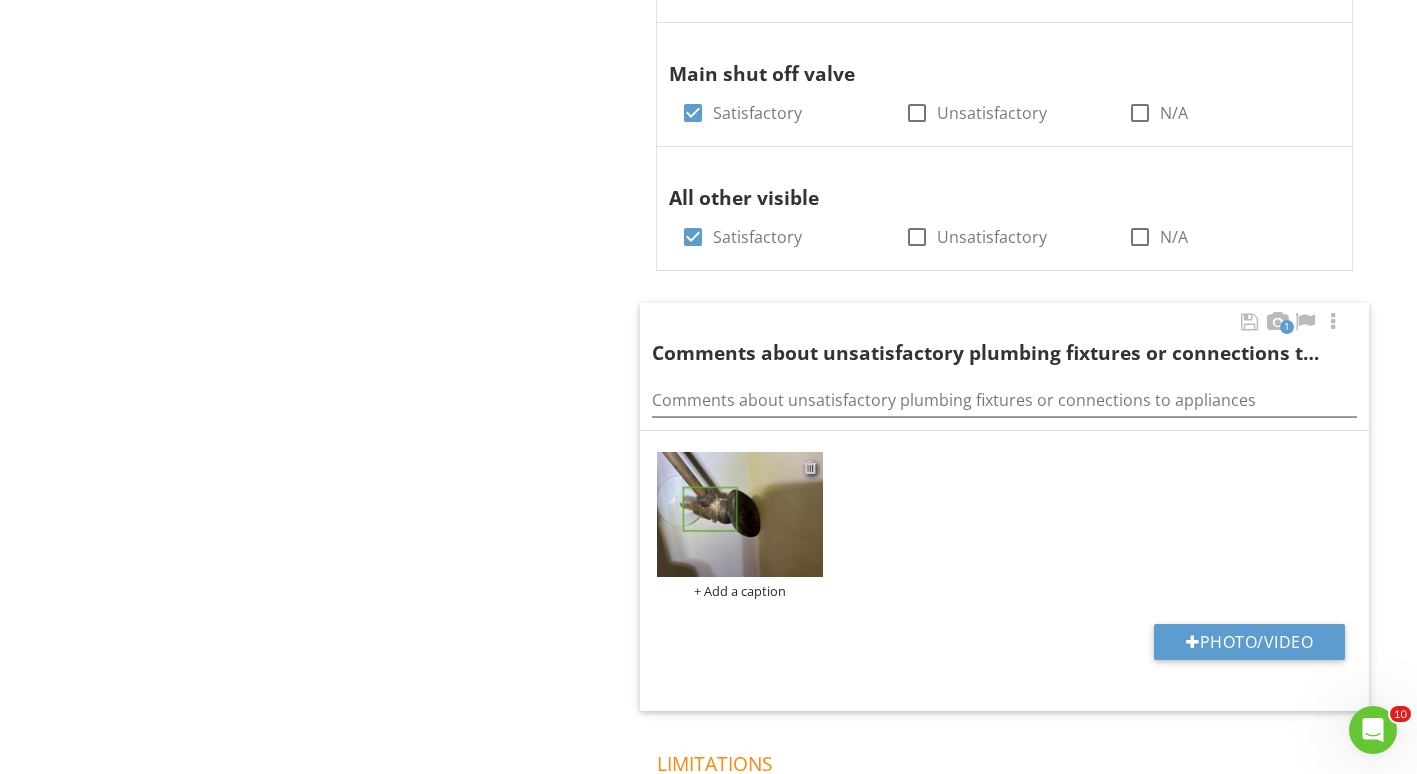 click at bounding box center [810, 467] 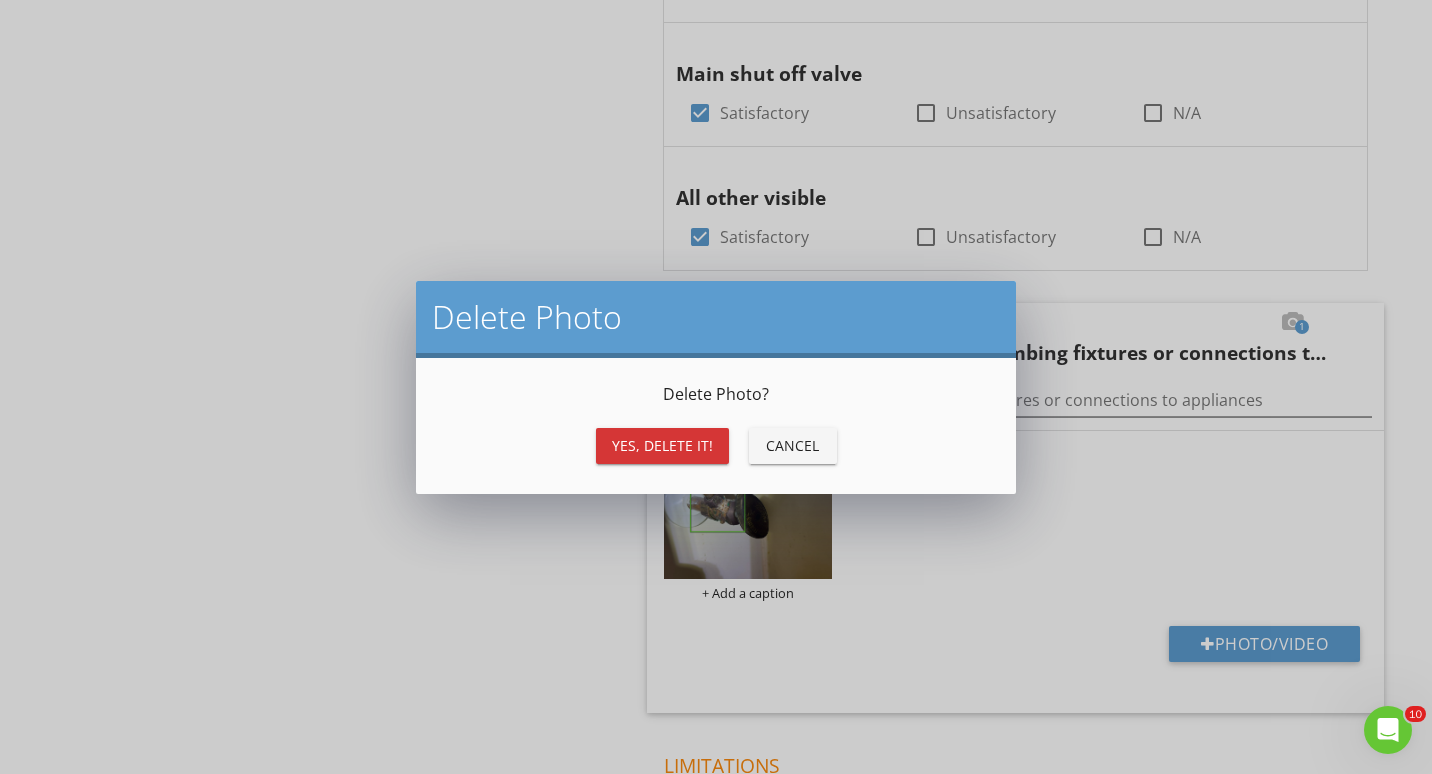 click on "Yes, Delete it!" at bounding box center [662, 446] 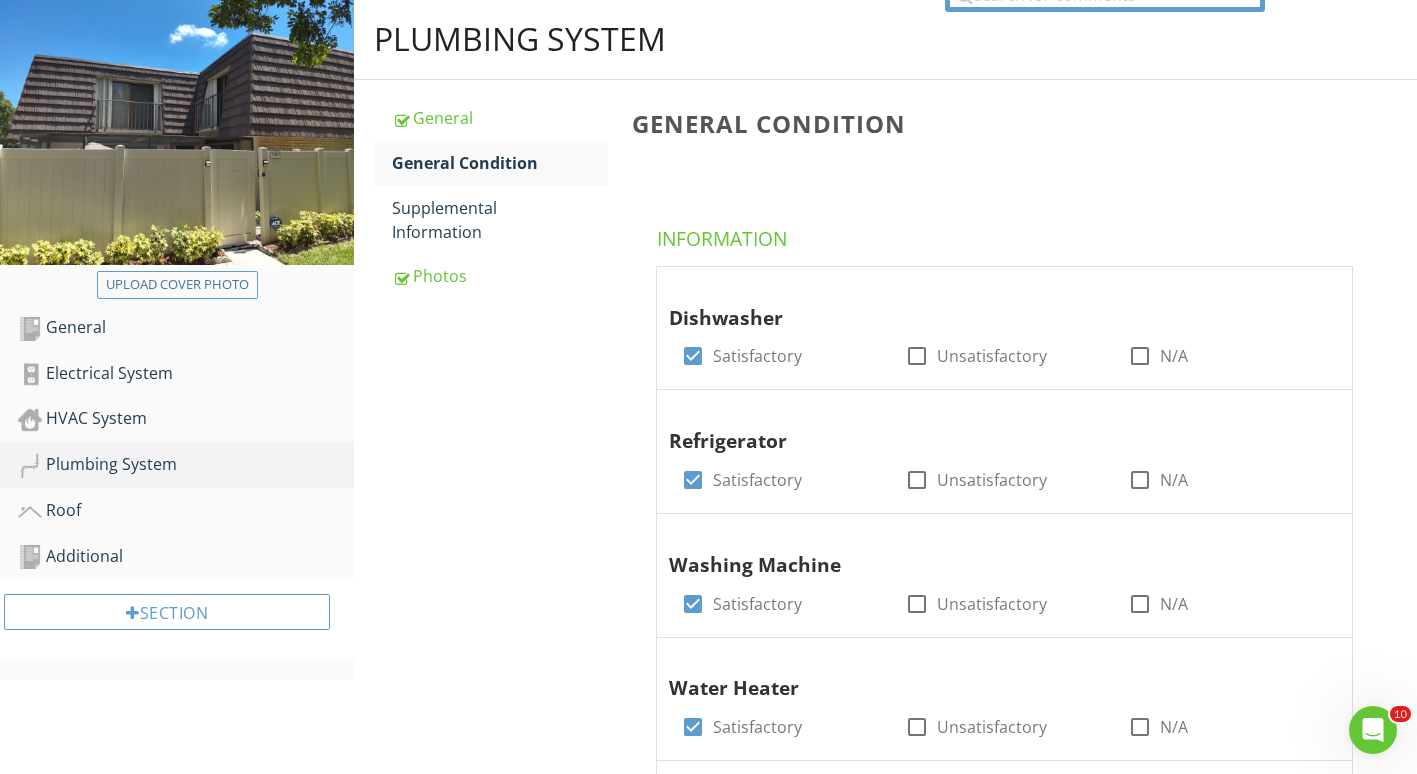 scroll, scrollTop: 0, scrollLeft: 0, axis: both 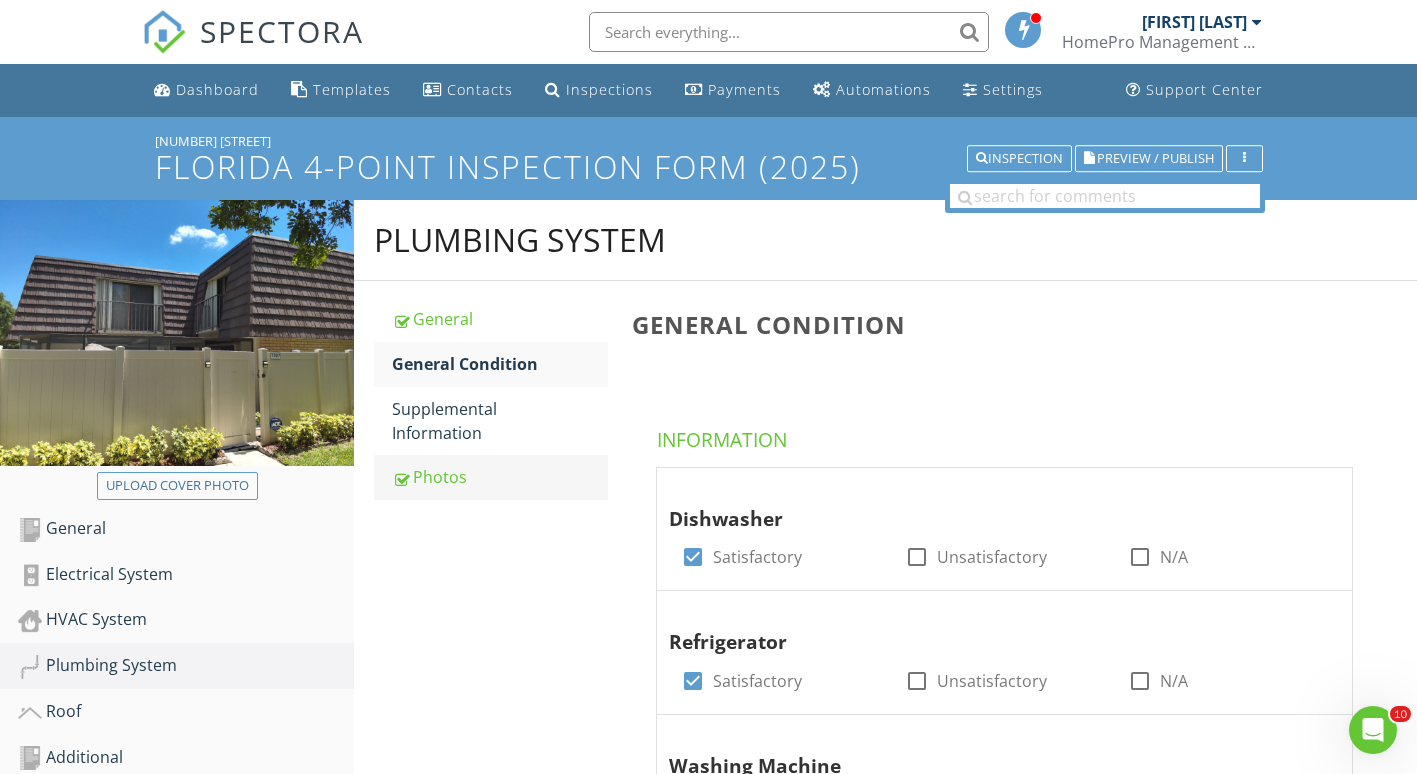 click on "Photos" at bounding box center (500, 477) 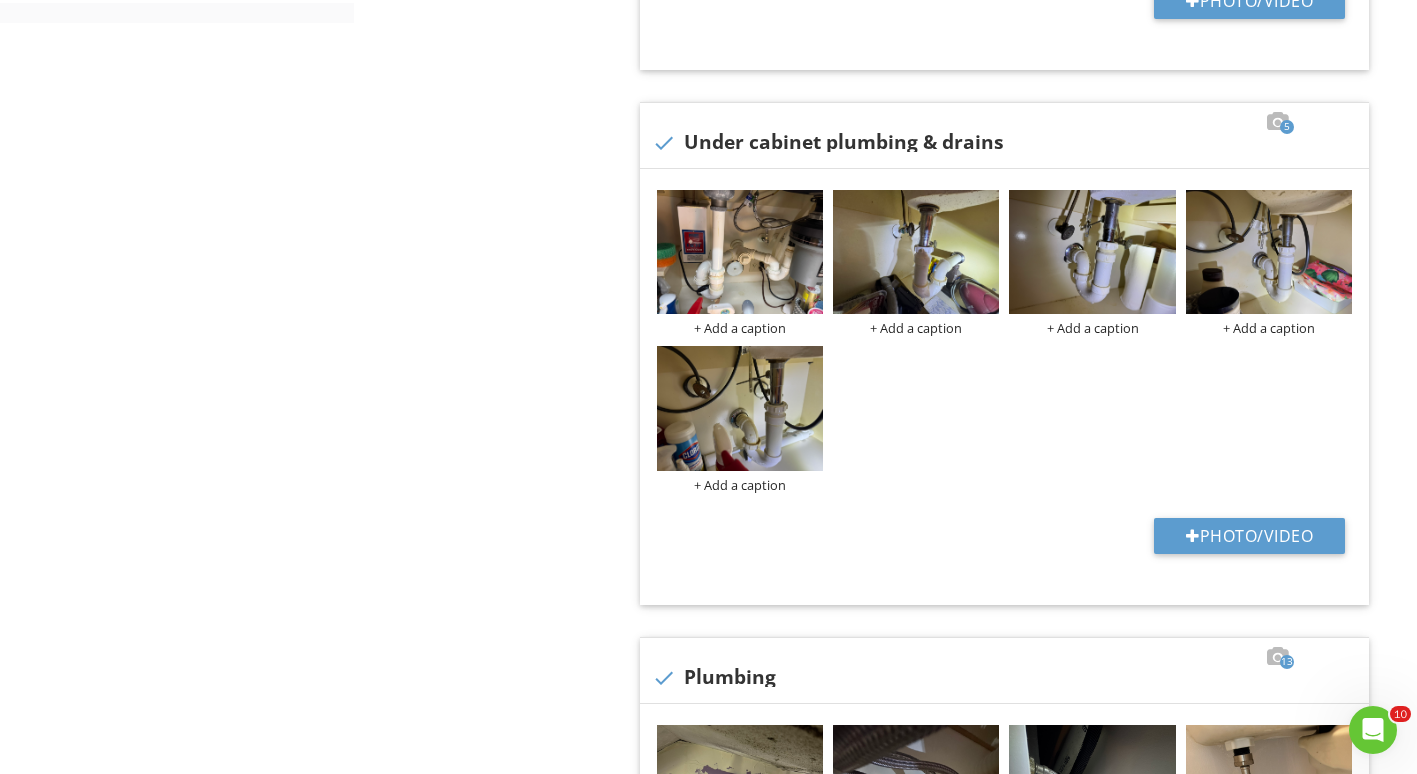 scroll, scrollTop: 749, scrollLeft: 0, axis: vertical 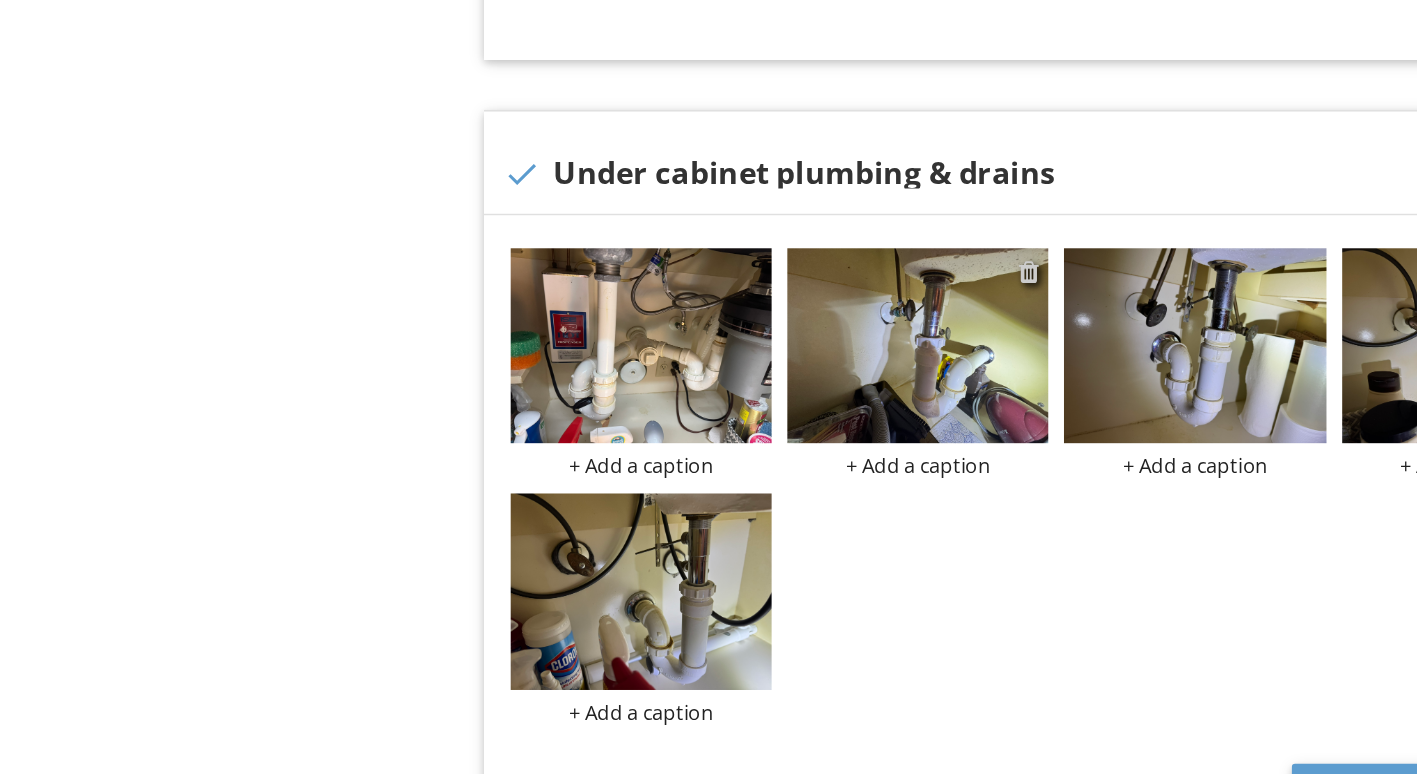 click at bounding box center [986, 314] 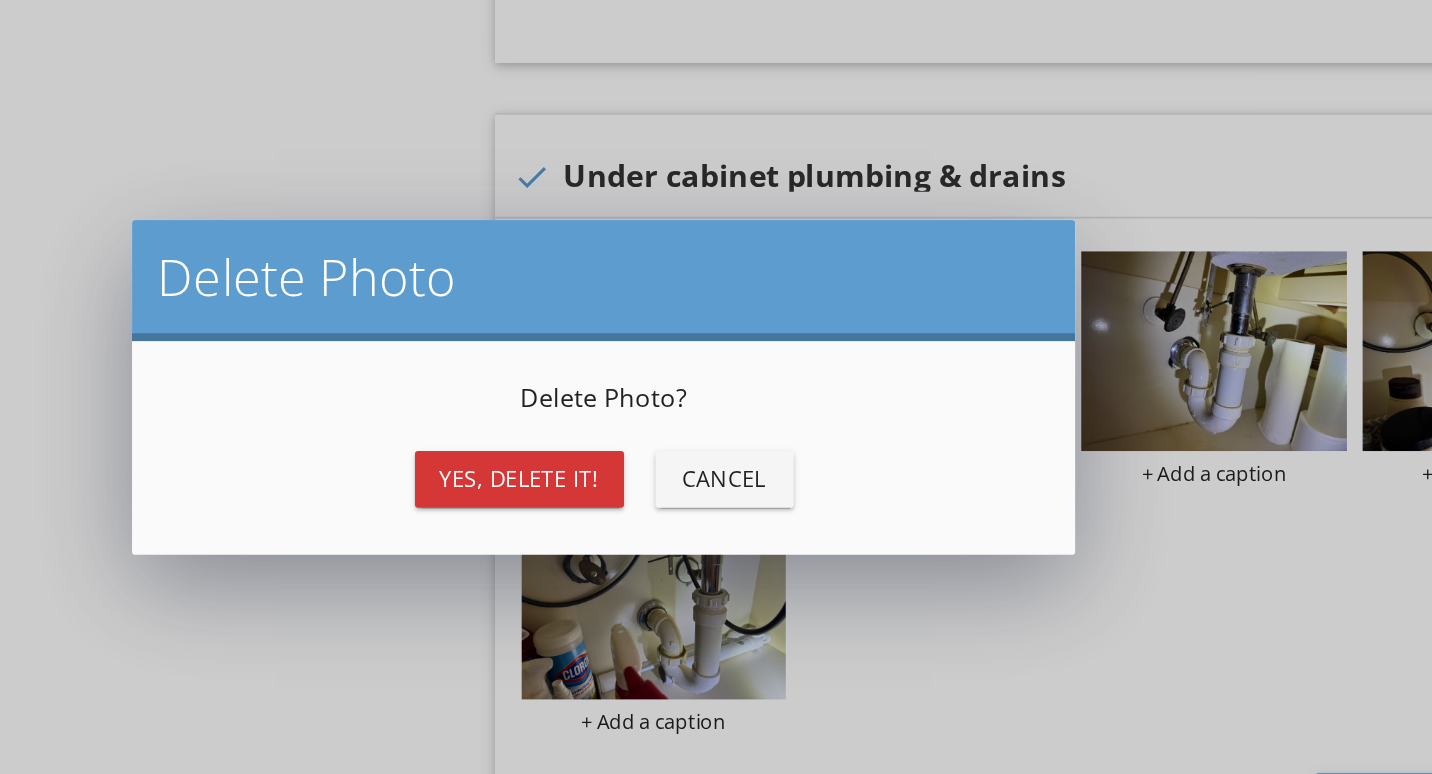 click on "Yes, Delete it!" at bounding box center [662, 445] 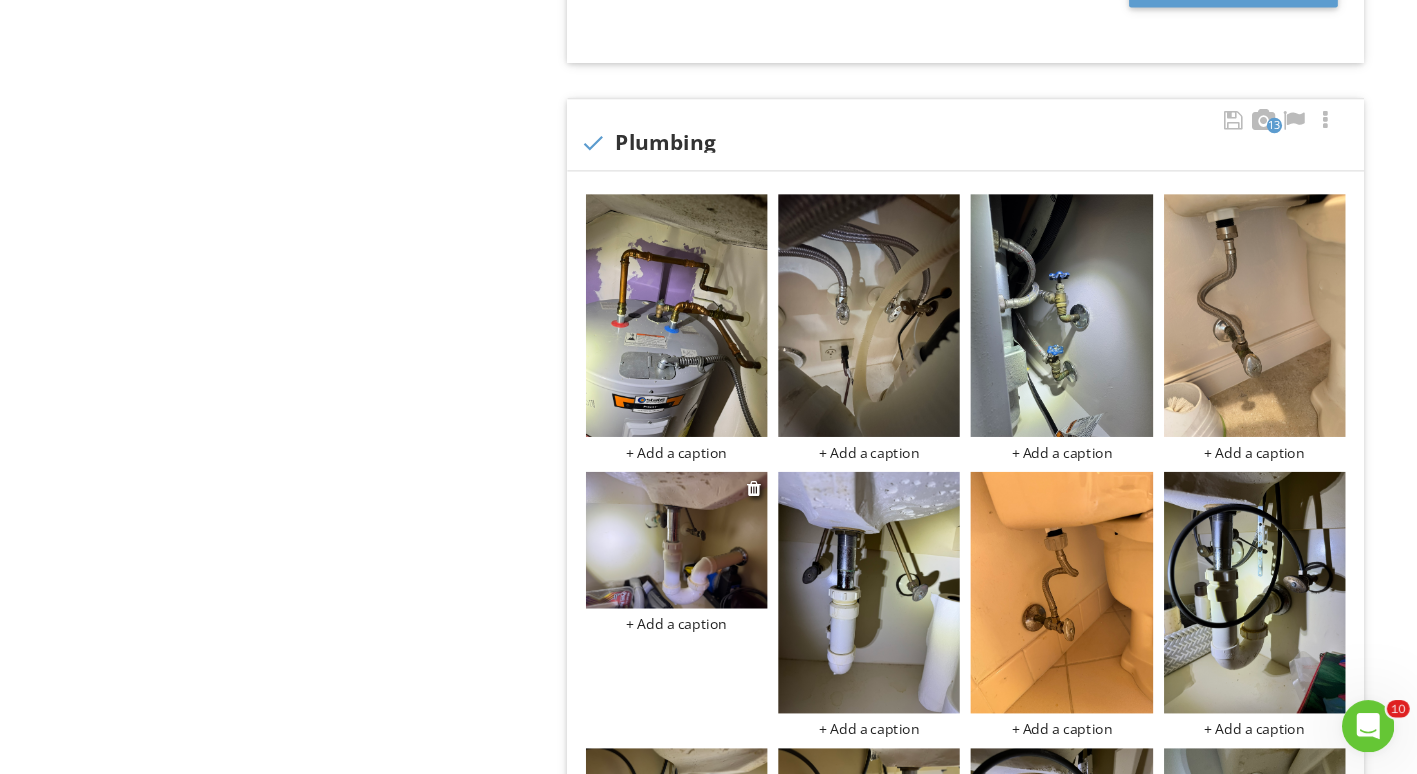 scroll, scrollTop: 1183, scrollLeft: 0, axis: vertical 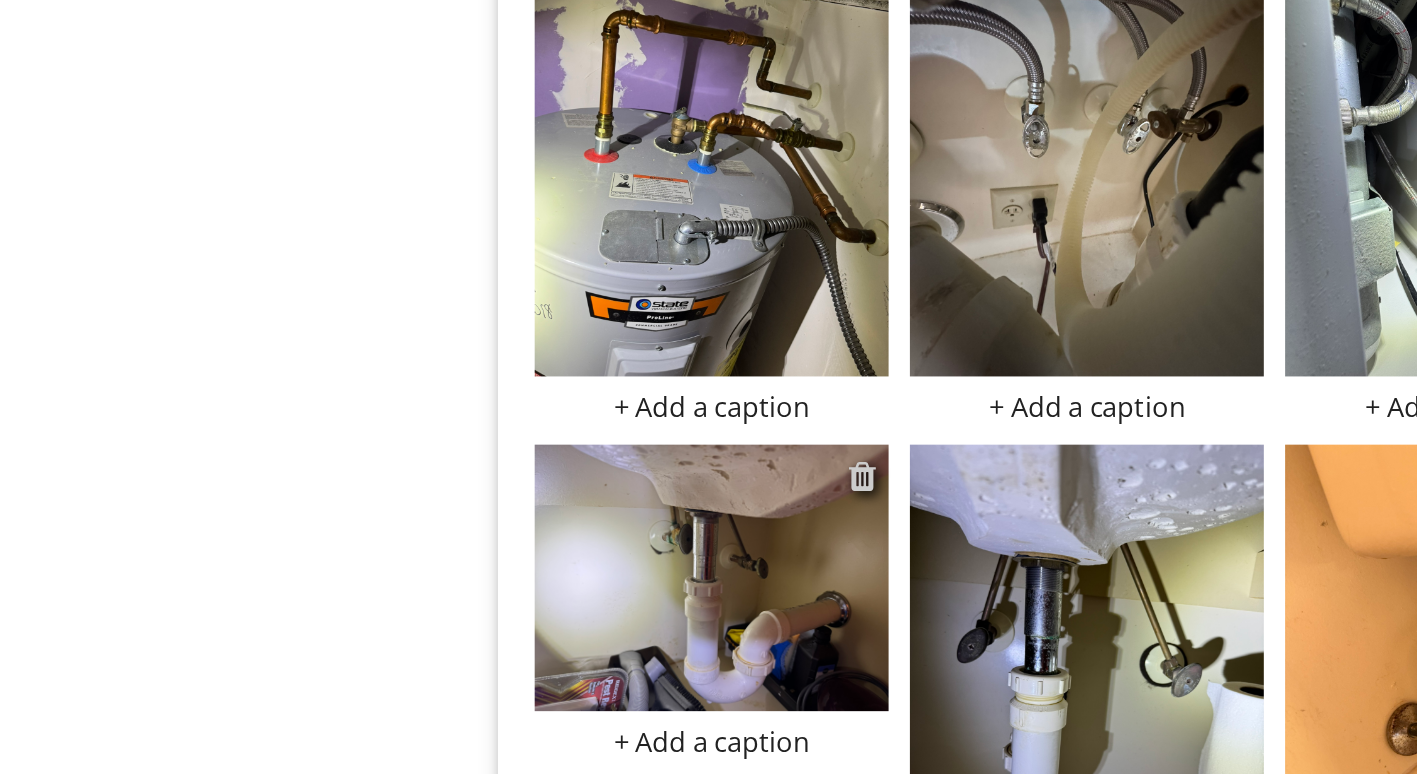 click at bounding box center [810, 512] 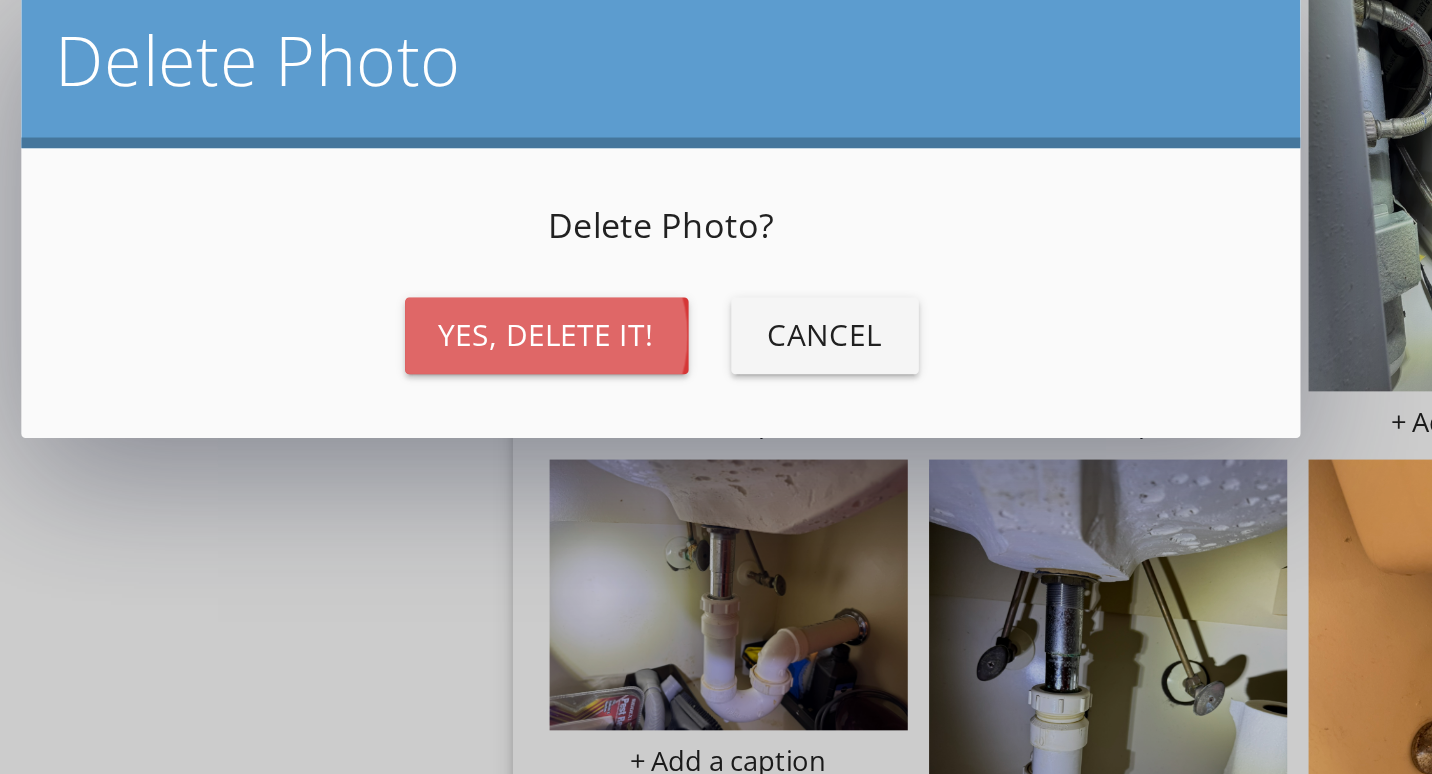 click on "Yes, Delete it!" at bounding box center (662, 445) 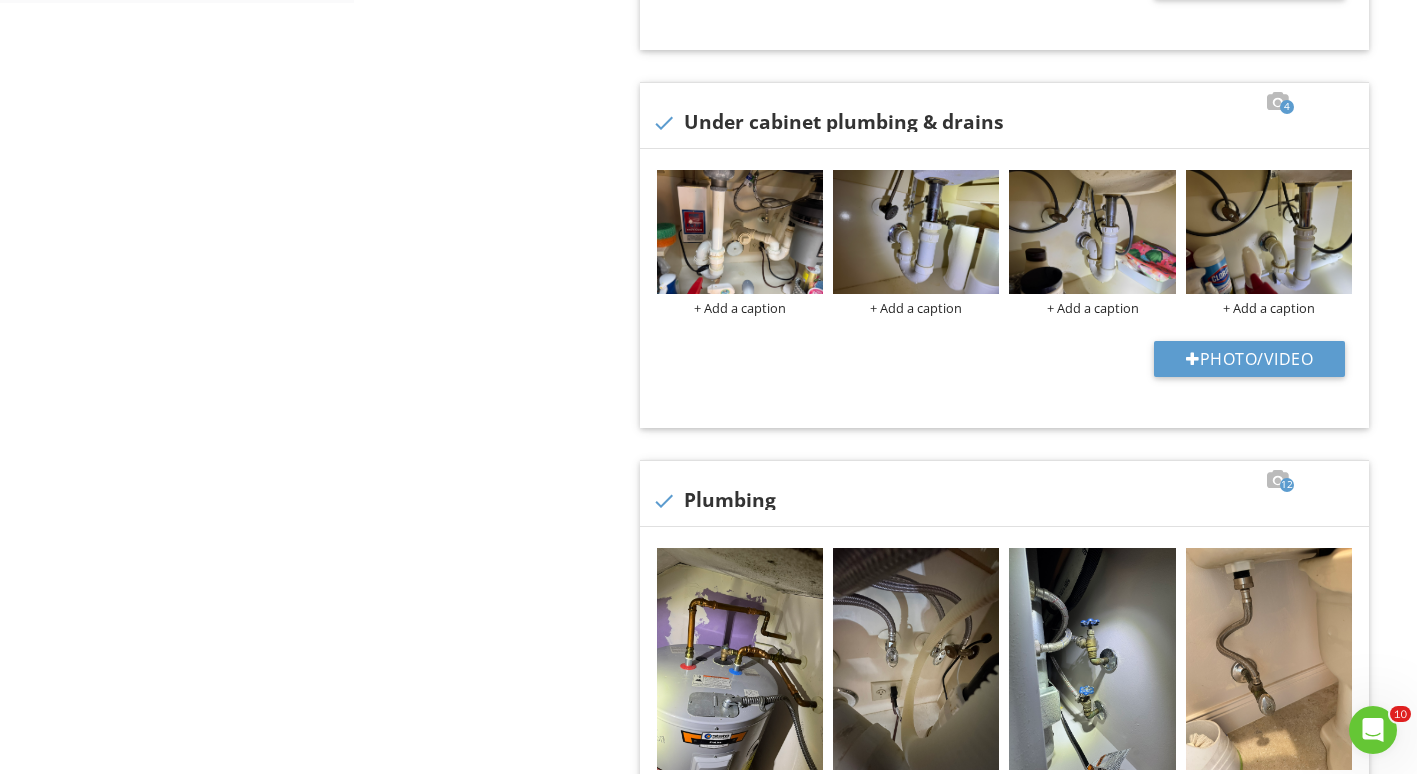 scroll, scrollTop: 875, scrollLeft: 0, axis: vertical 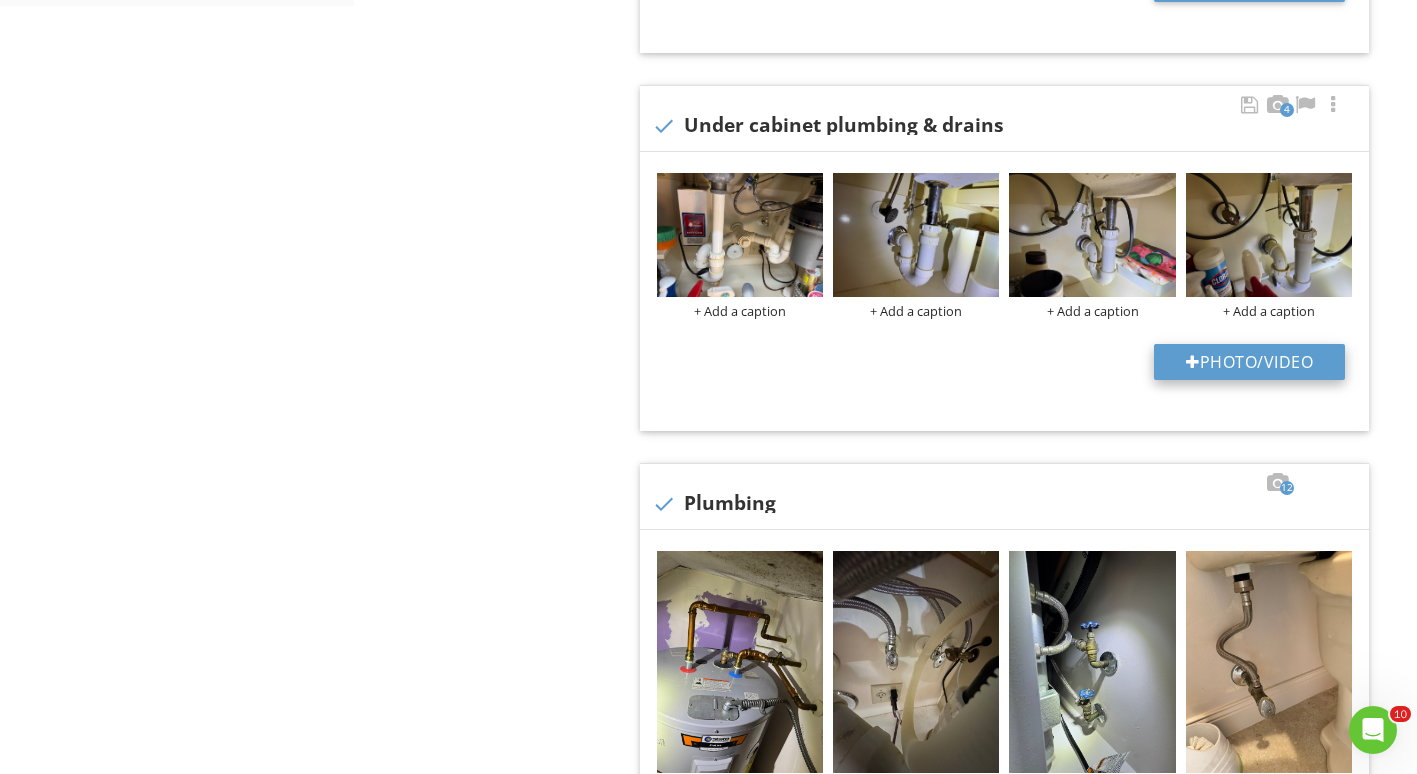 click at bounding box center [1193, 362] 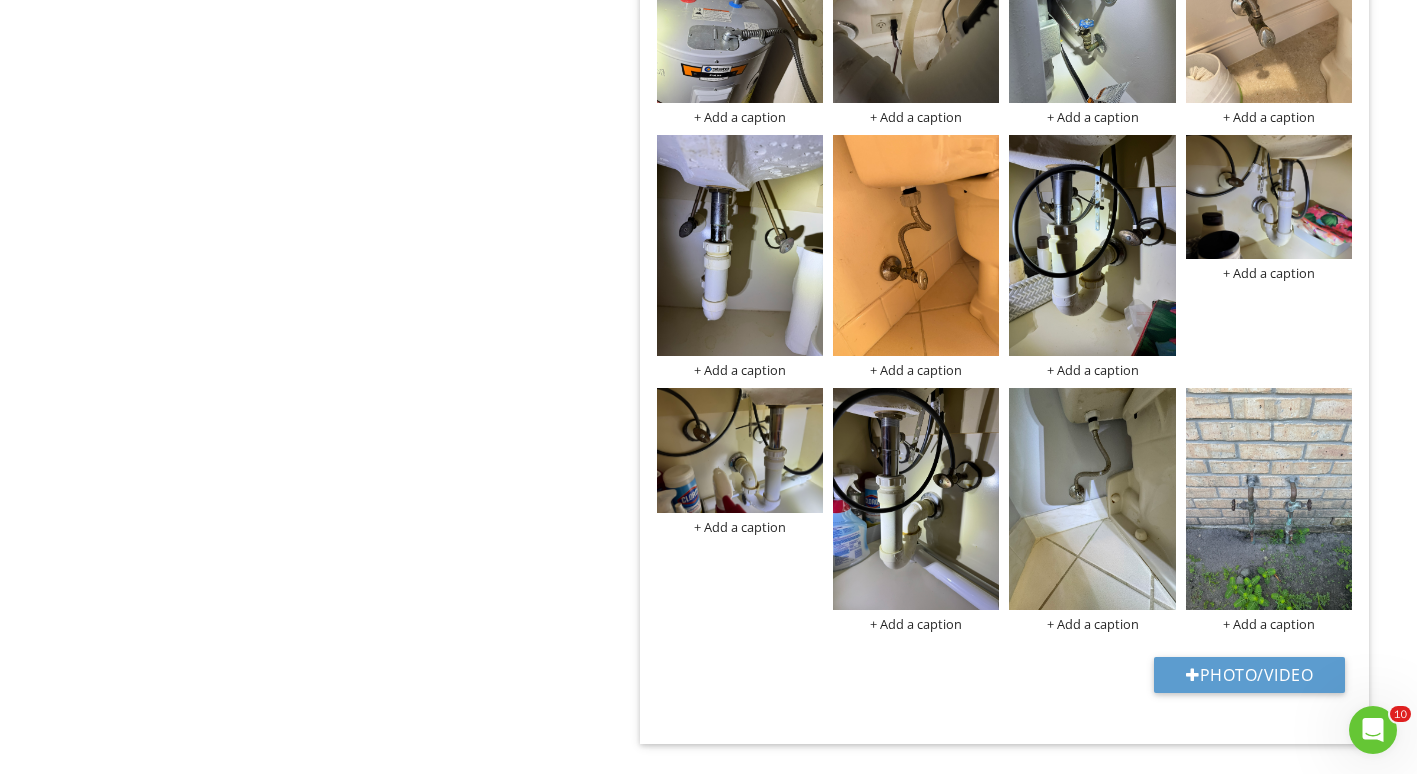 scroll, scrollTop: 1800, scrollLeft: 0, axis: vertical 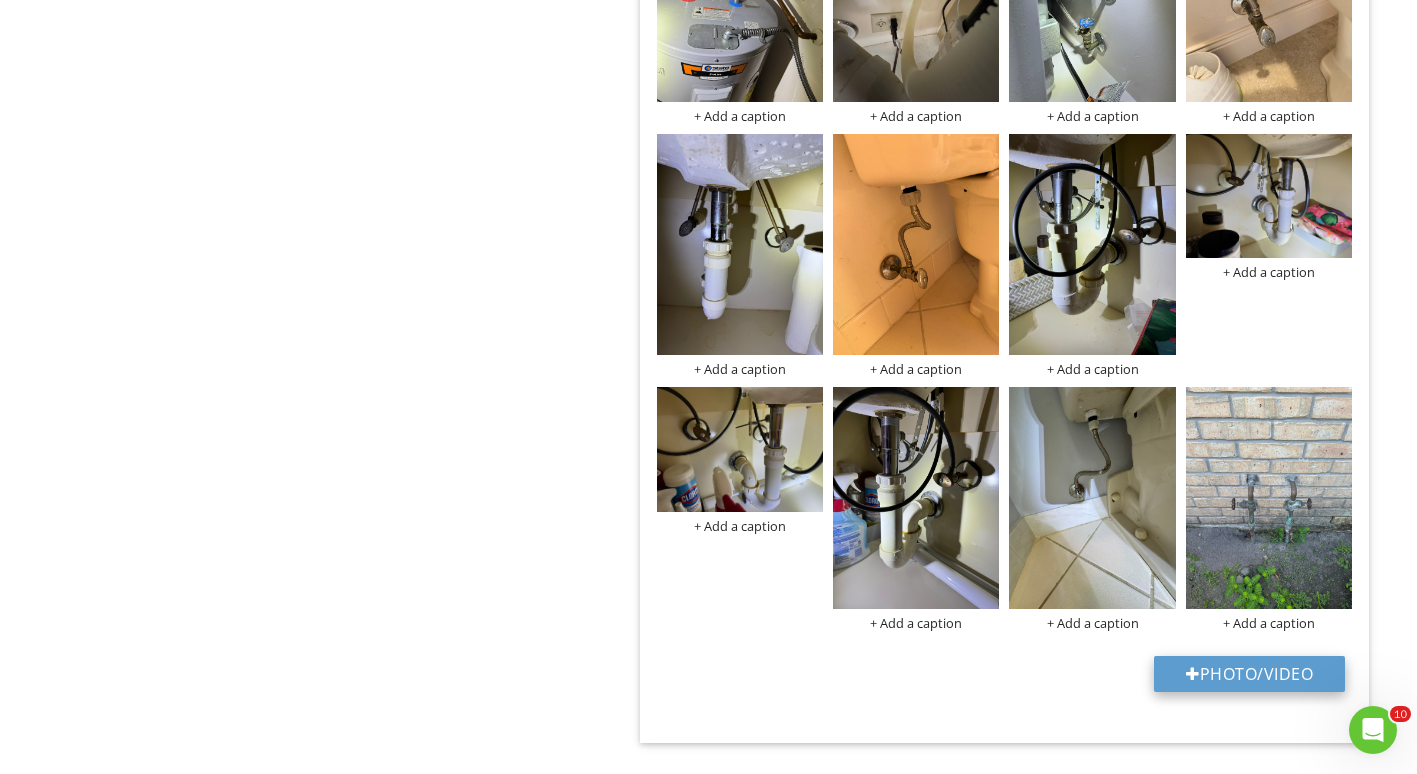 click on "Photo/Video" at bounding box center [1249, 674] 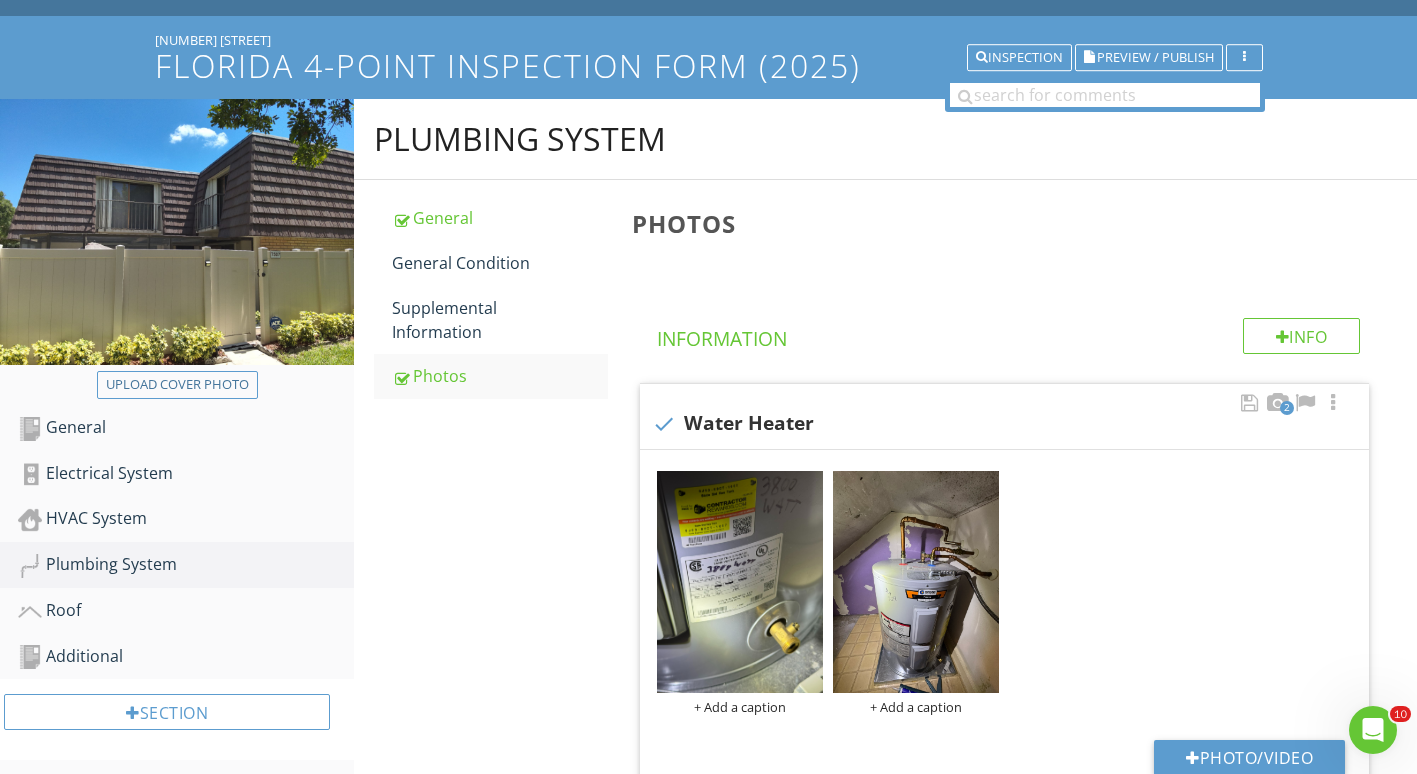 scroll, scrollTop: 0, scrollLeft: 0, axis: both 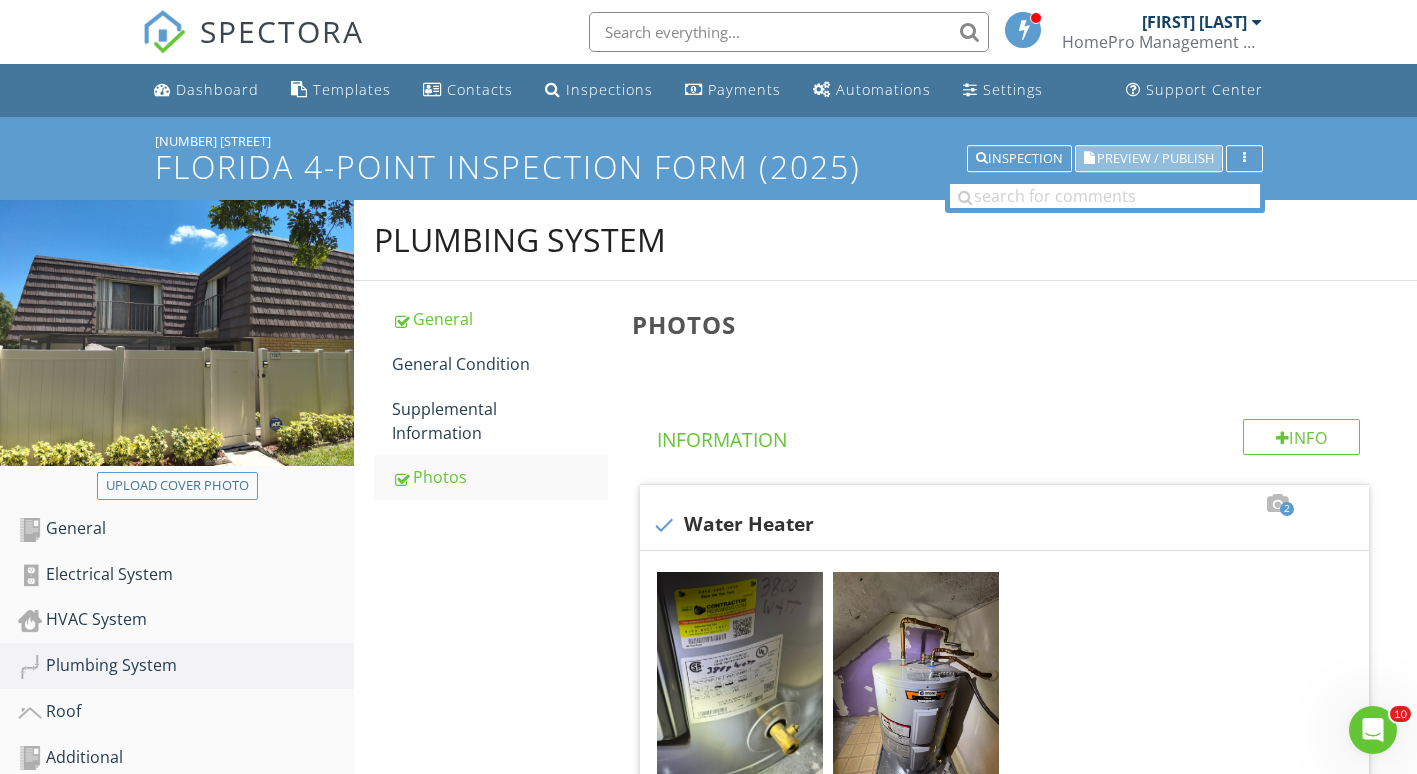 click on "Preview / Publish" at bounding box center [1149, 159] 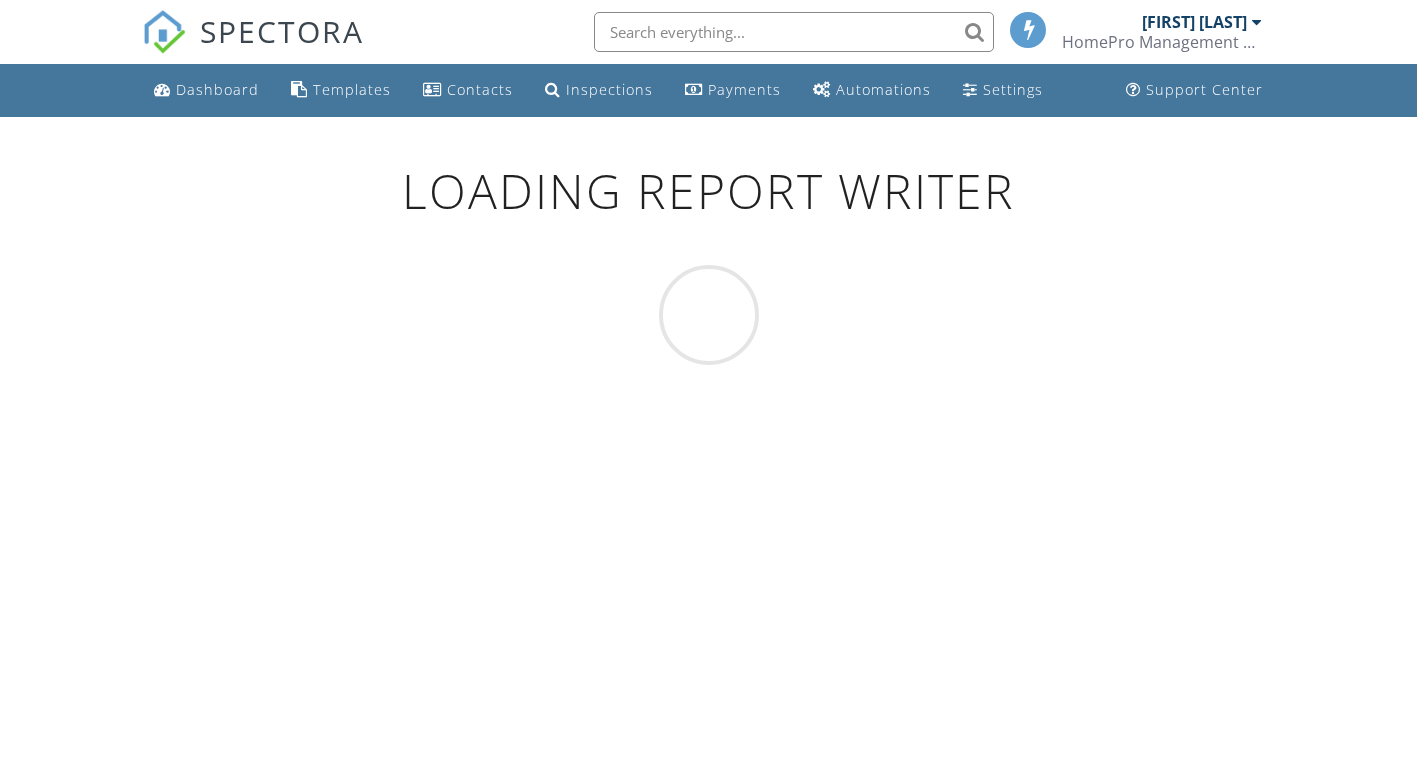 scroll, scrollTop: 0, scrollLeft: 0, axis: both 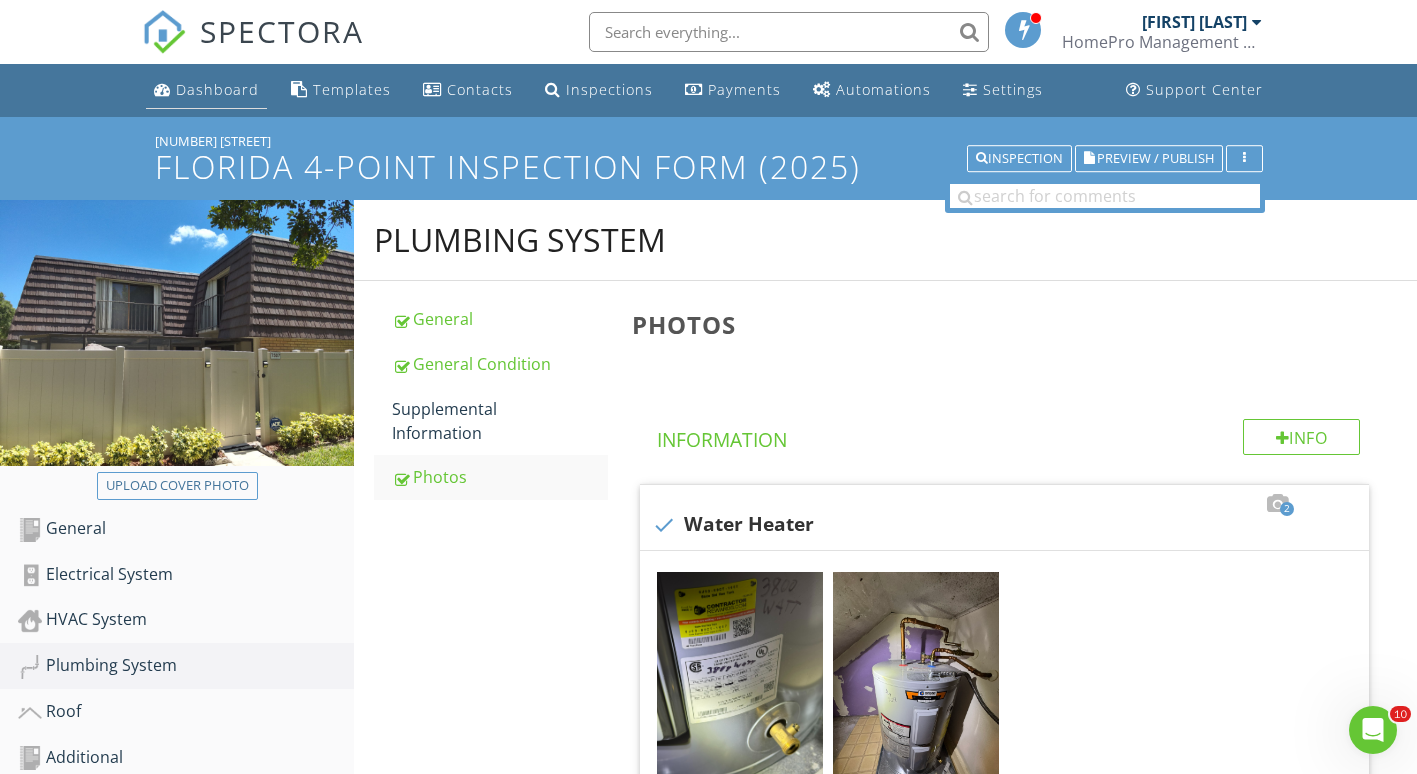 click on "Dashboard" at bounding box center [217, 89] 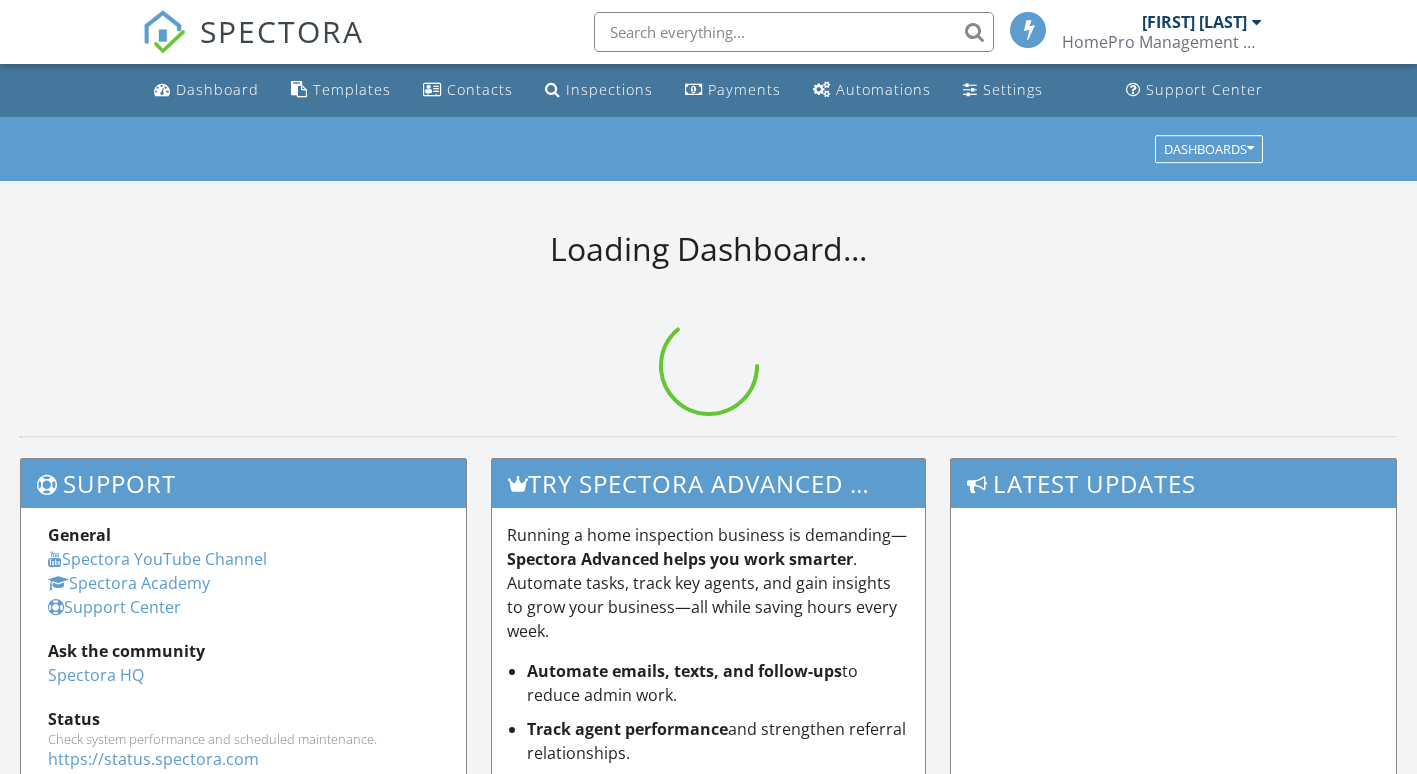 scroll, scrollTop: 0, scrollLeft: 0, axis: both 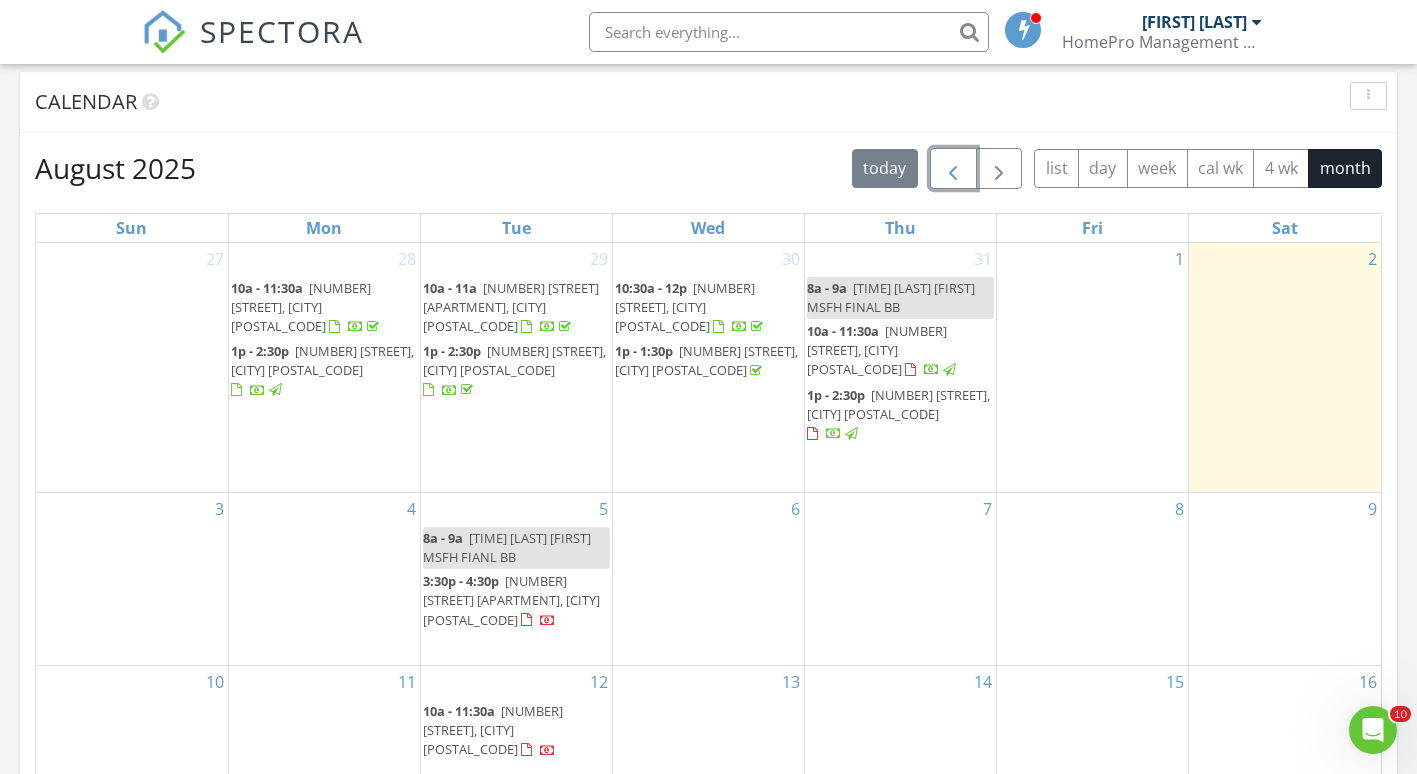 click at bounding box center [953, 169] 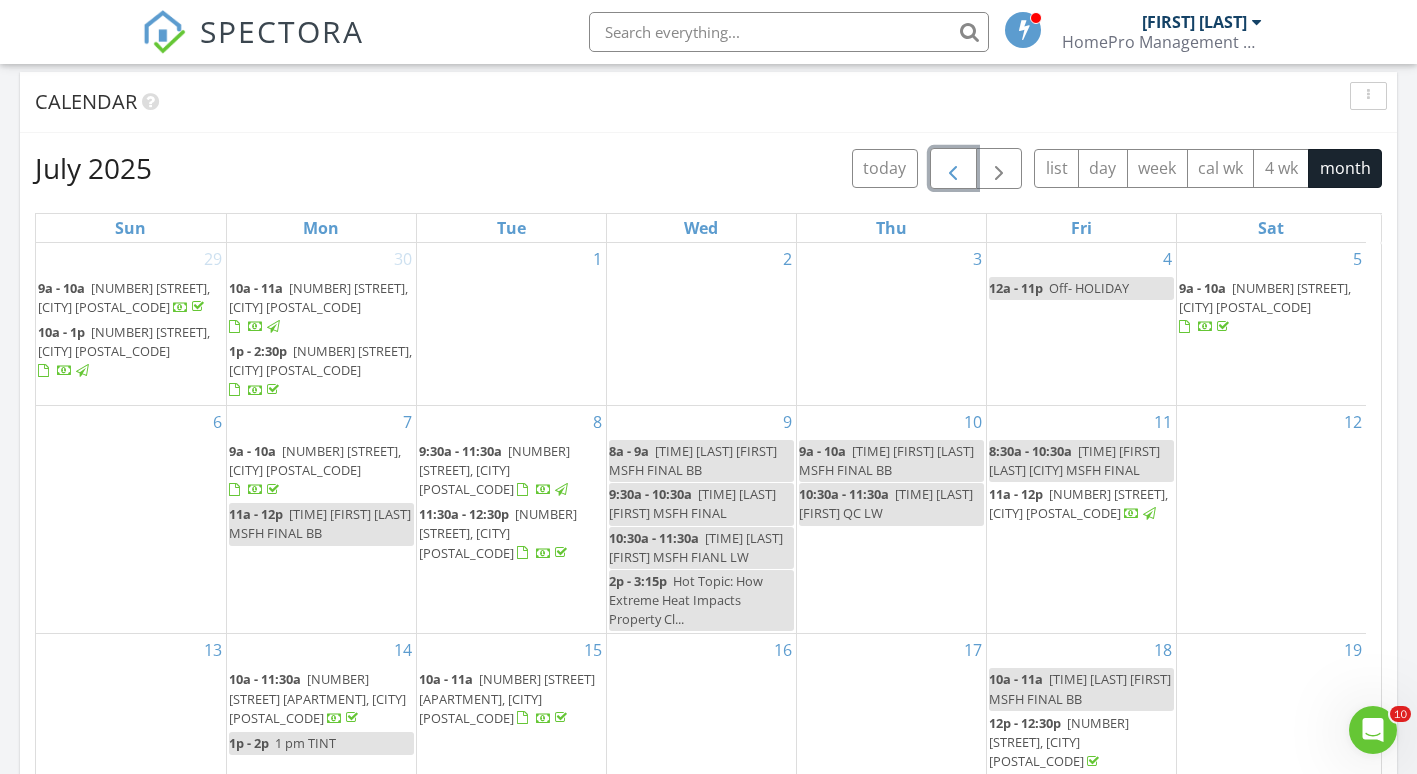 scroll, scrollTop: 129, scrollLeft: 0, axis: vertical 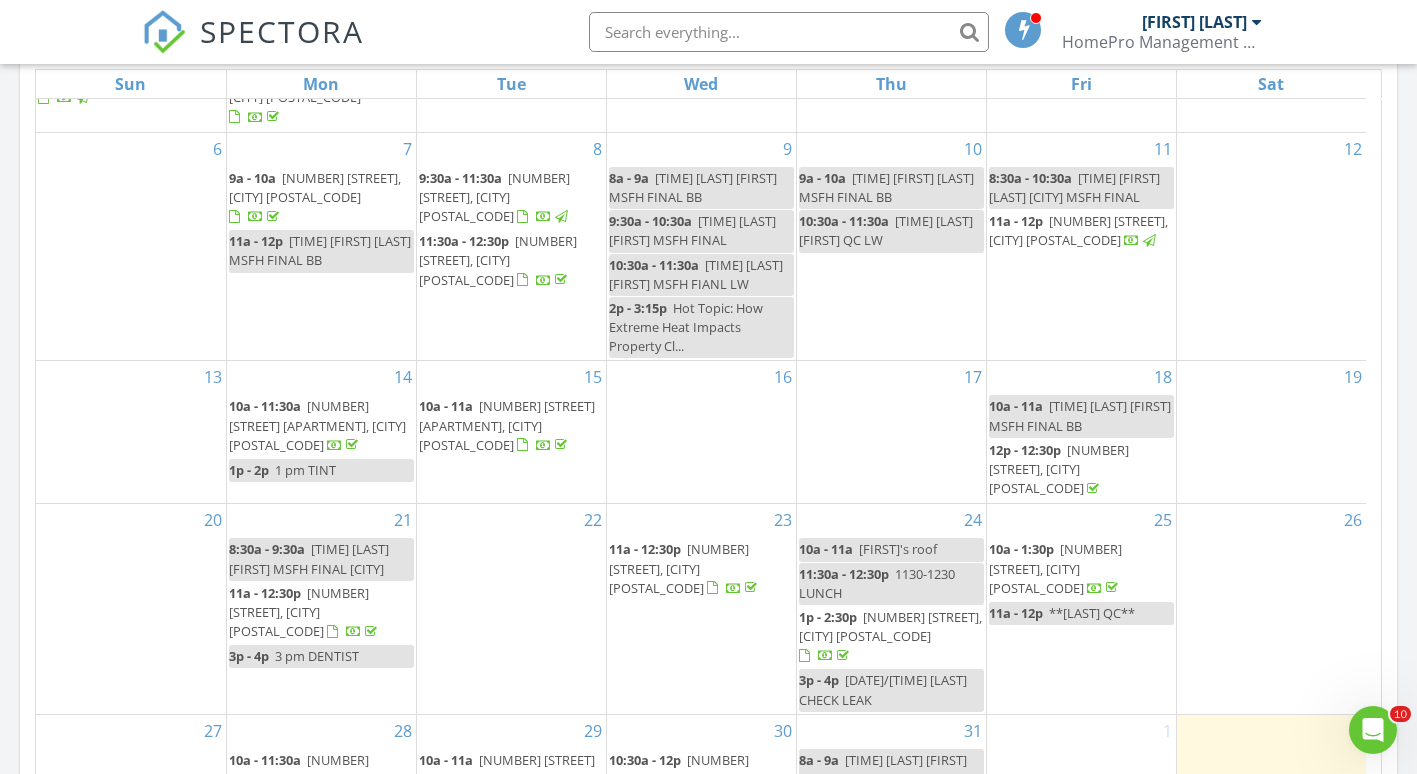 click on "7507 75th Way, West Palm Beach 33407" at bounding box center (299, 612) 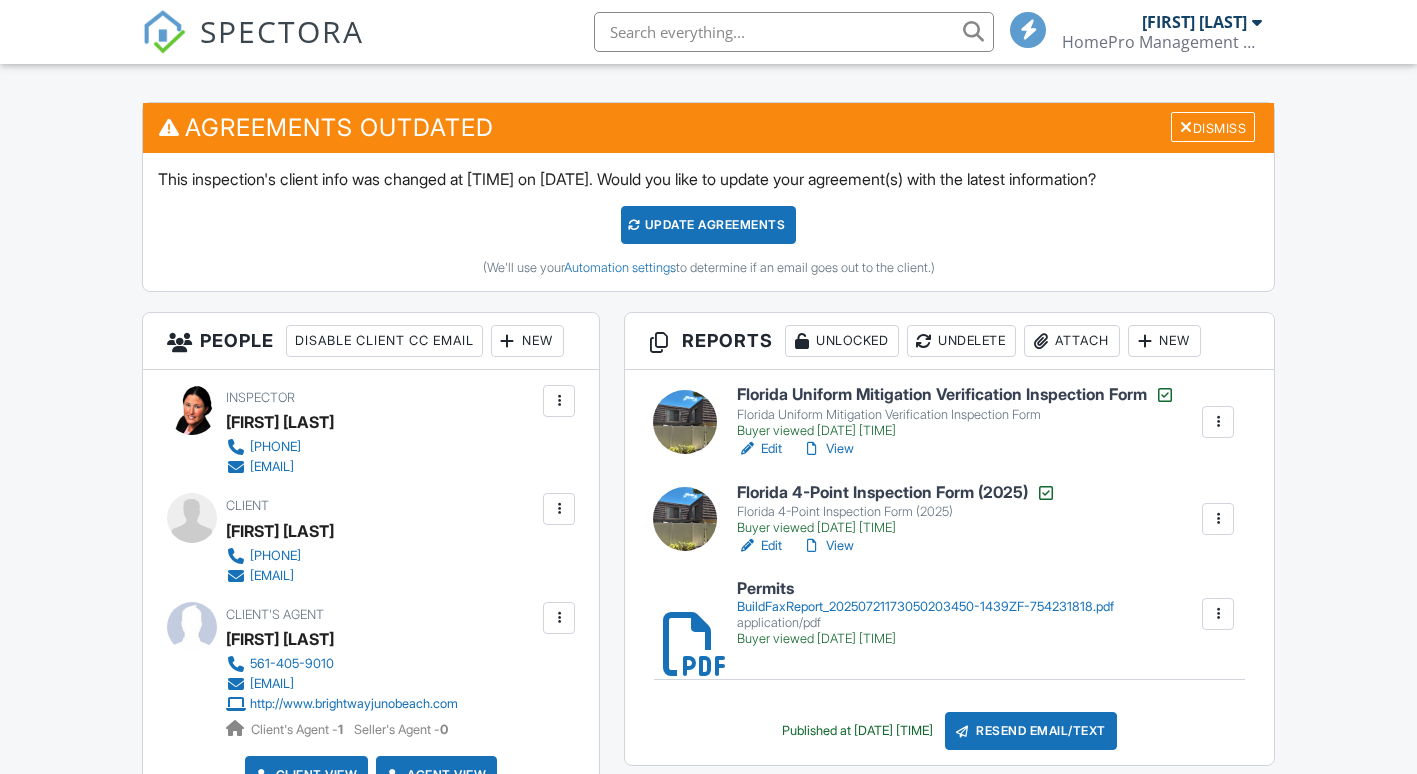 scroll, scrollTop: 484, scrollLeft: 0, axis: vertical 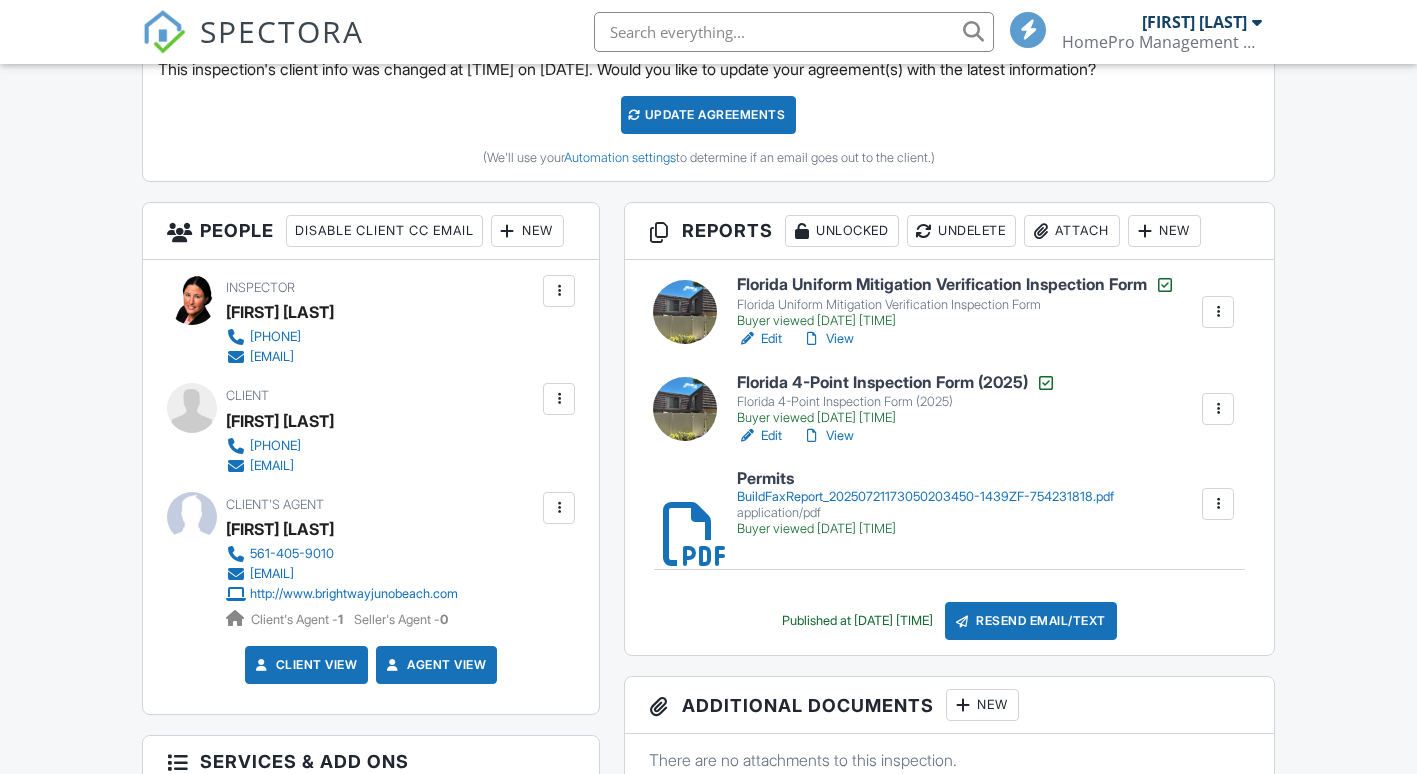 drag, startPoint x: 1042, startPoint y: 630, endPoint x: 1018, endPoint y: 608, distance: 32.55764 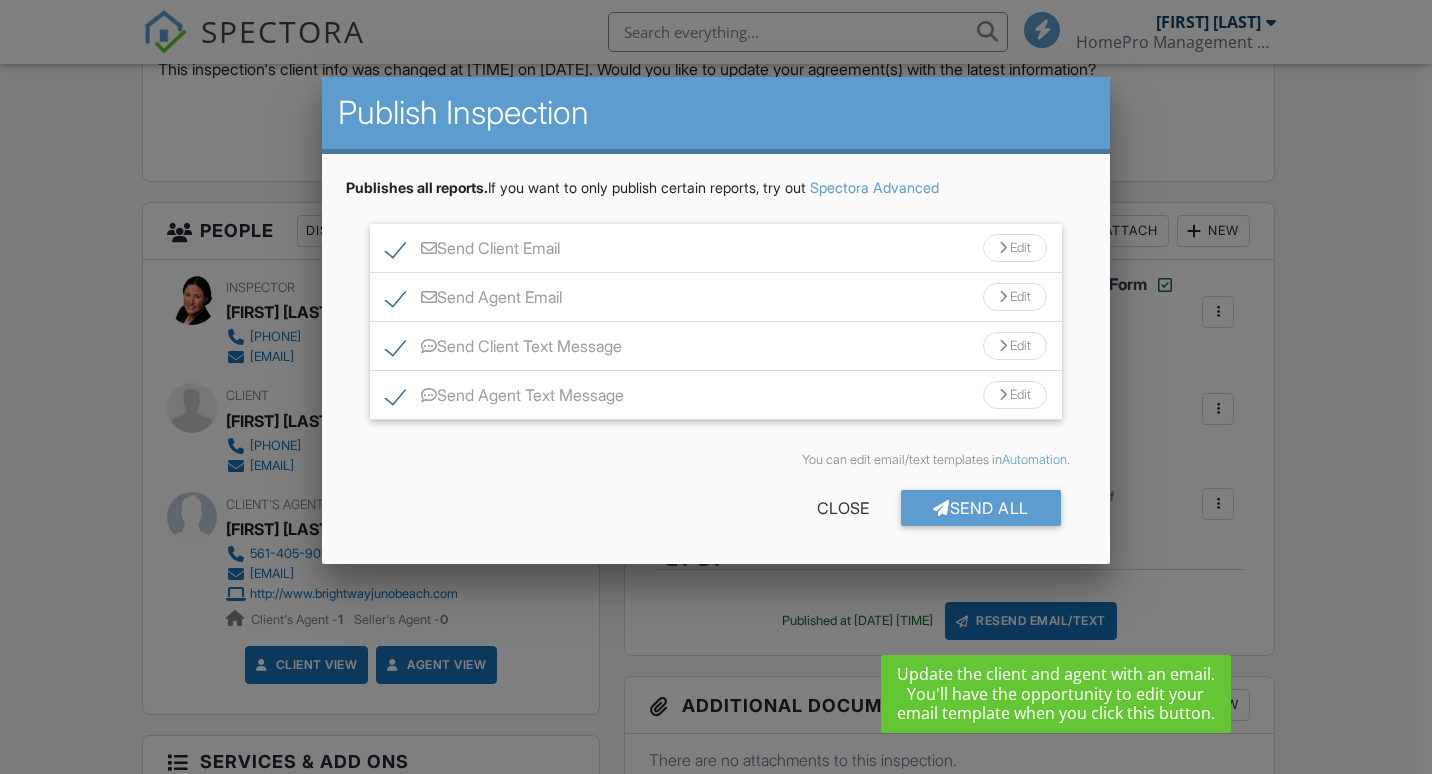 scroll, scrollTop: 0, scrollLeft: 0, axis: both 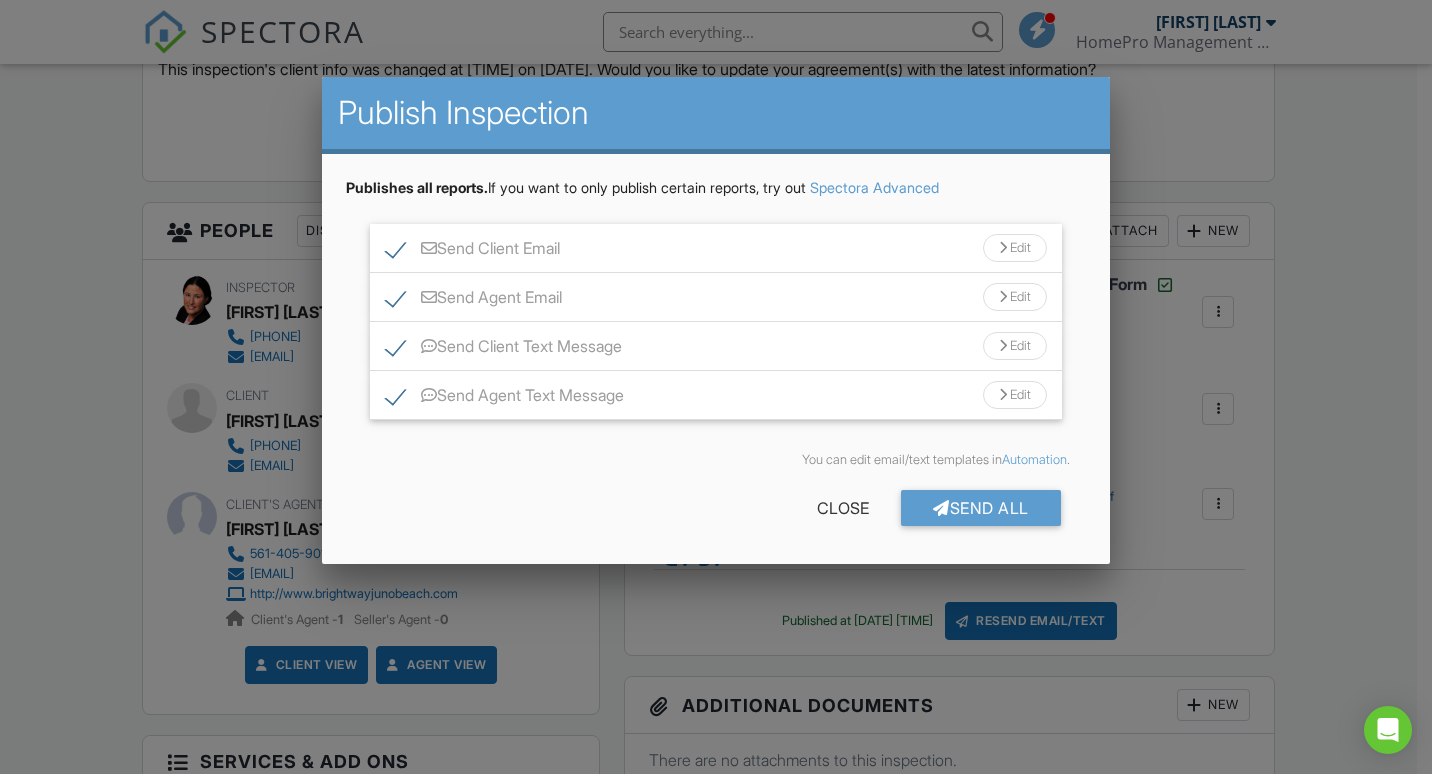 click on "Edit" at bounding box center [1015, 248] 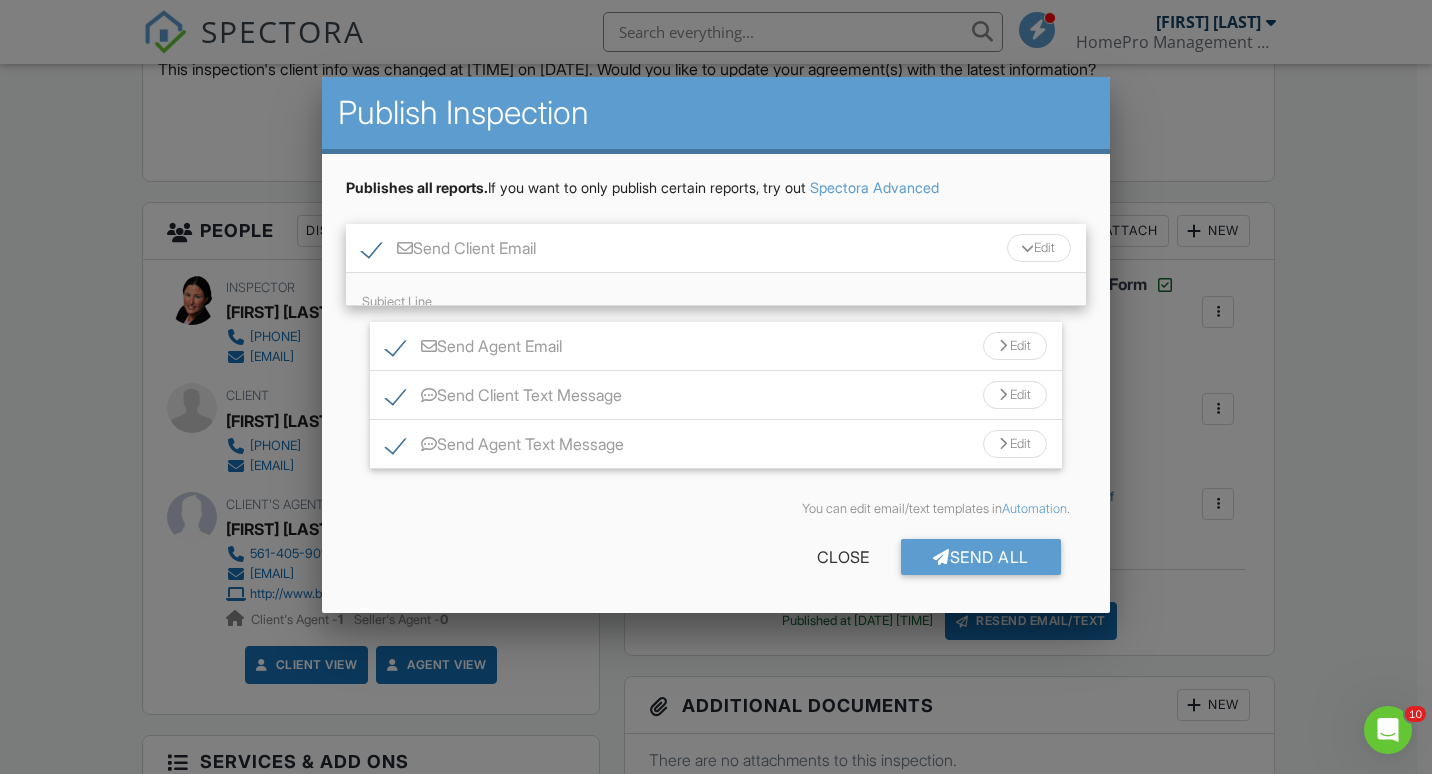 scroll, scrollTop: 0, scrollLeft: 0, axis: both 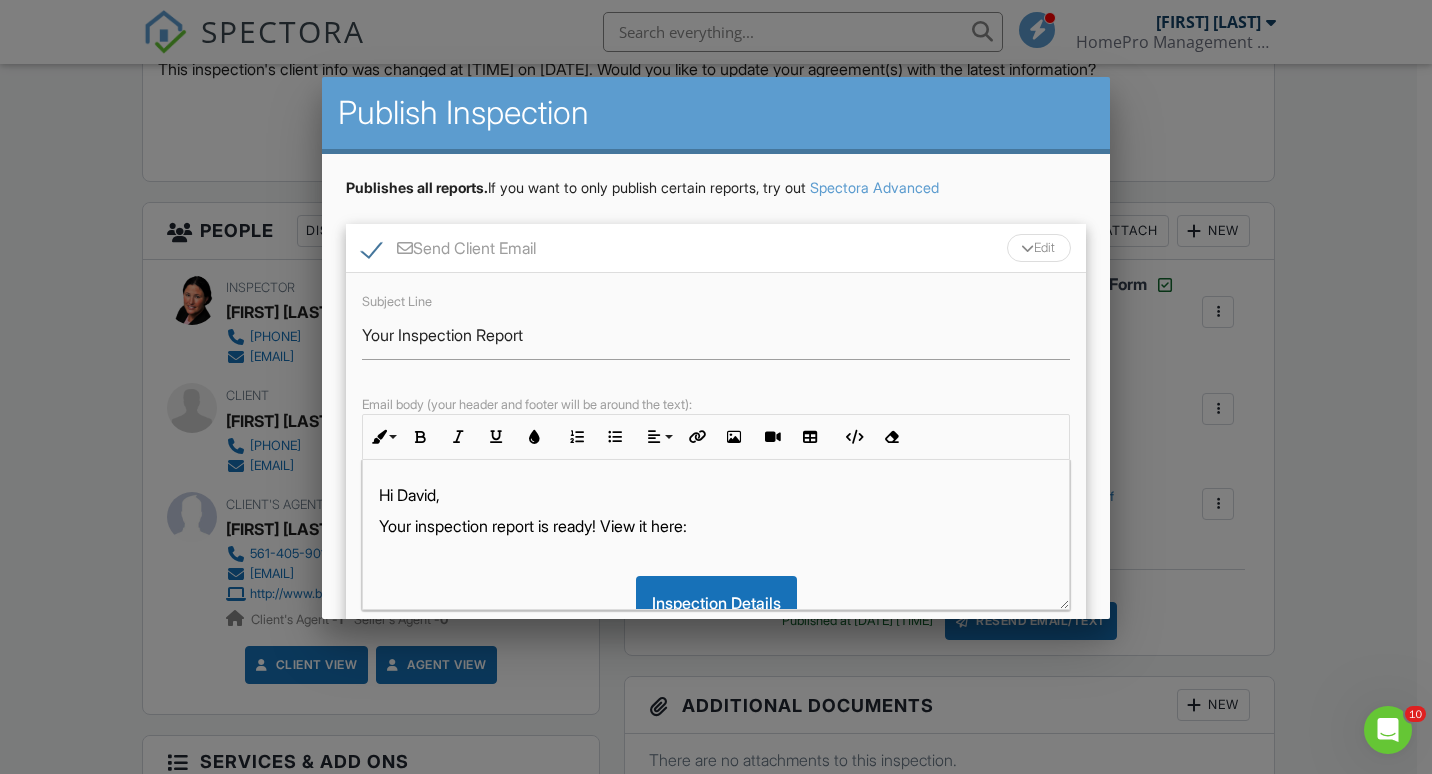click at bounding box center [716, 556] 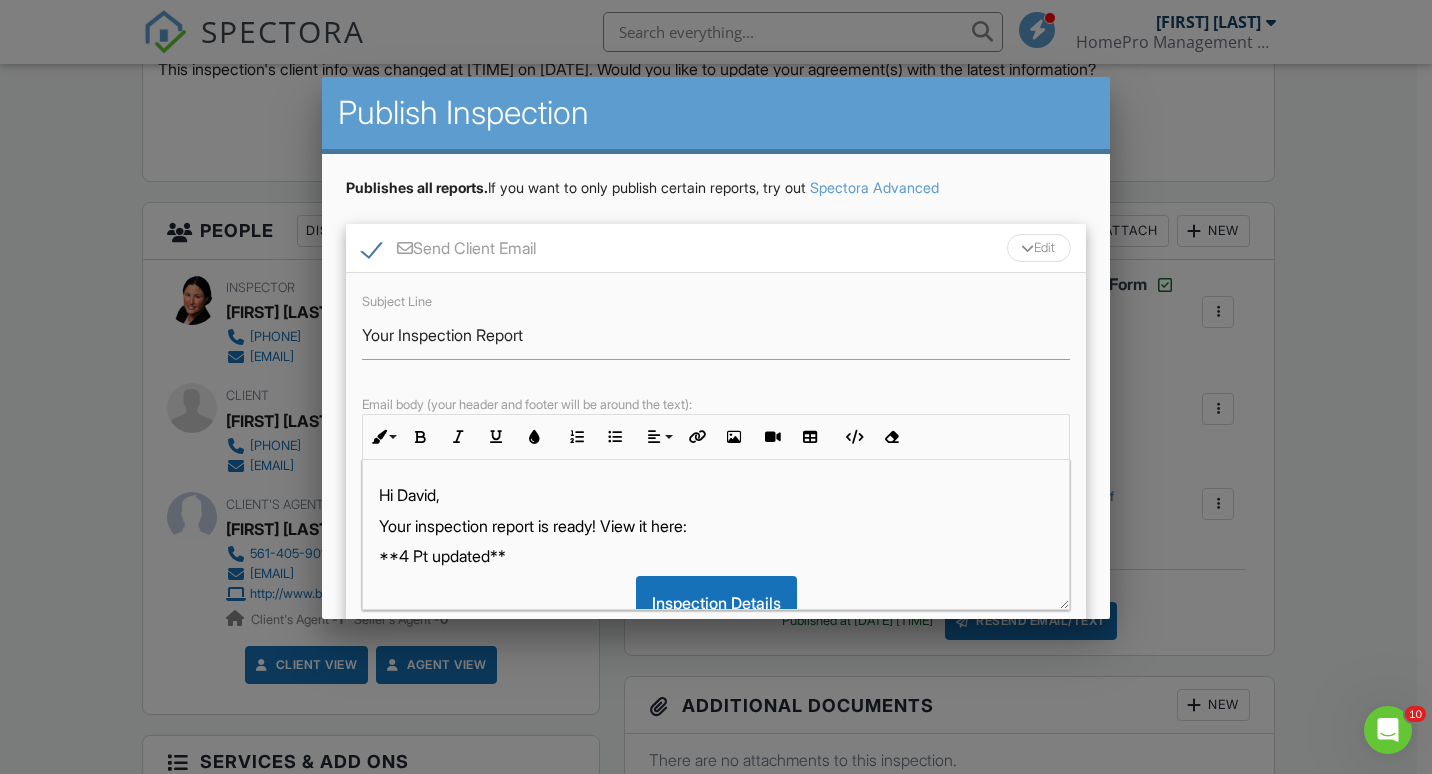 scroll, scrollTop: 135, scrollLeft: 0, axis: vertical 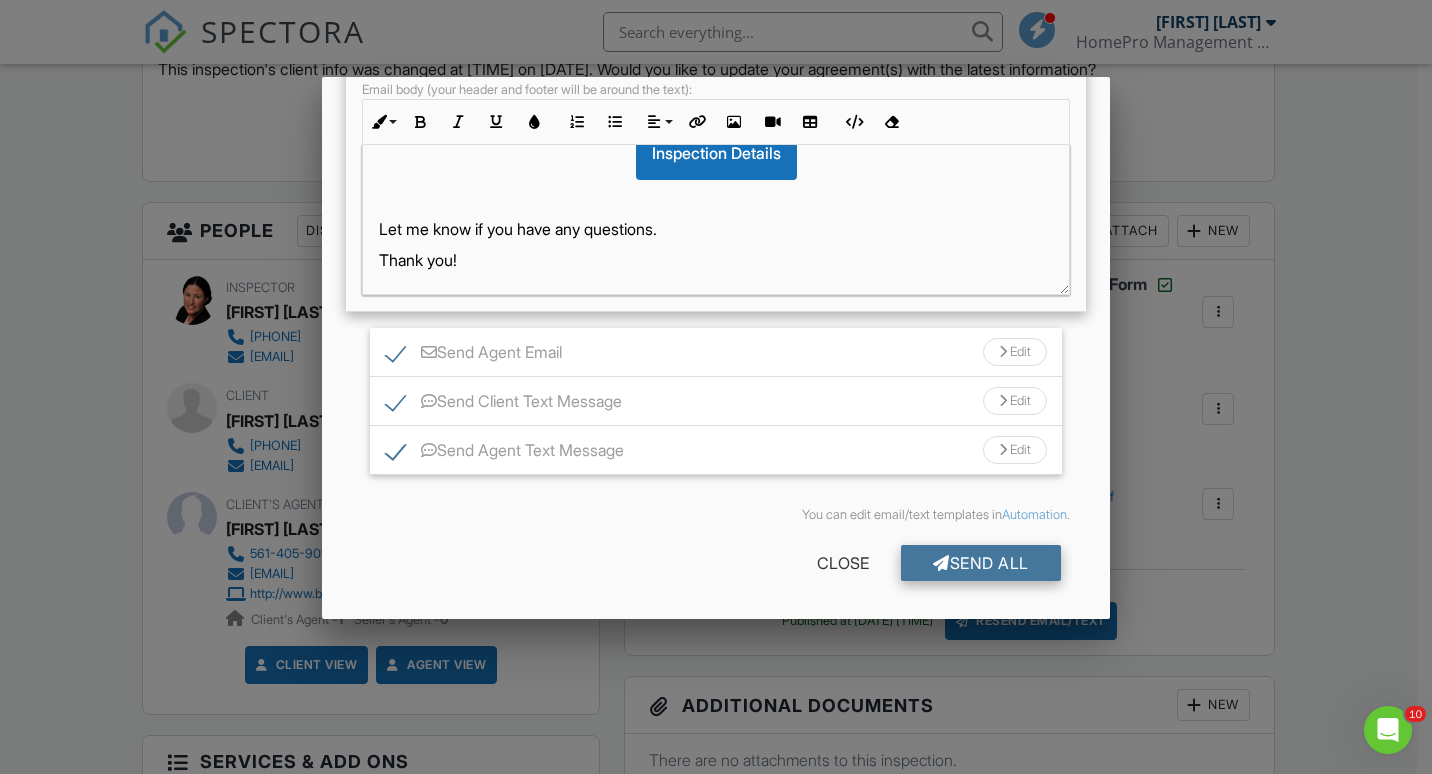 click on "Send All" at bounding box center (981, 563) 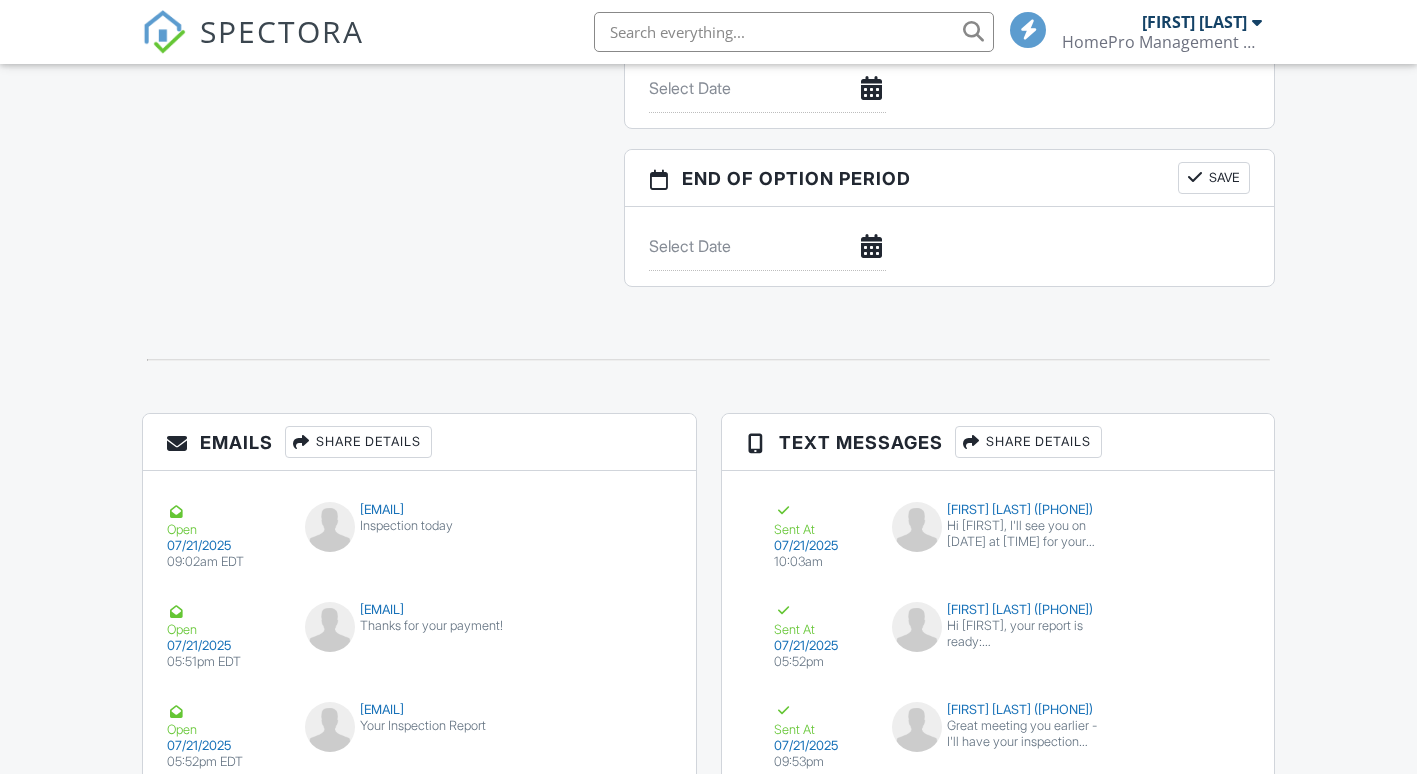 scroll, scrollTop: 3116, scrollLeft: 0, axis: vertical 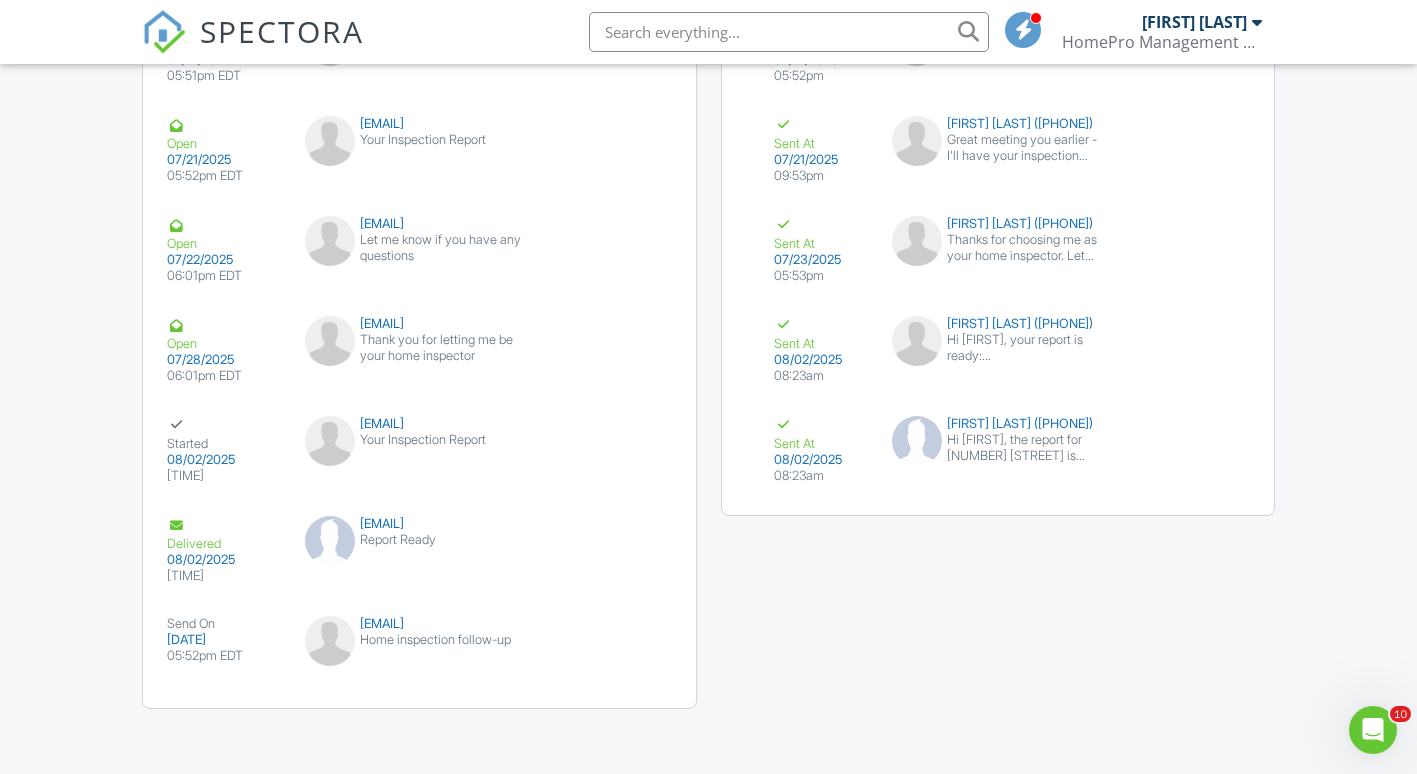 click at bounding box center [164, 32] 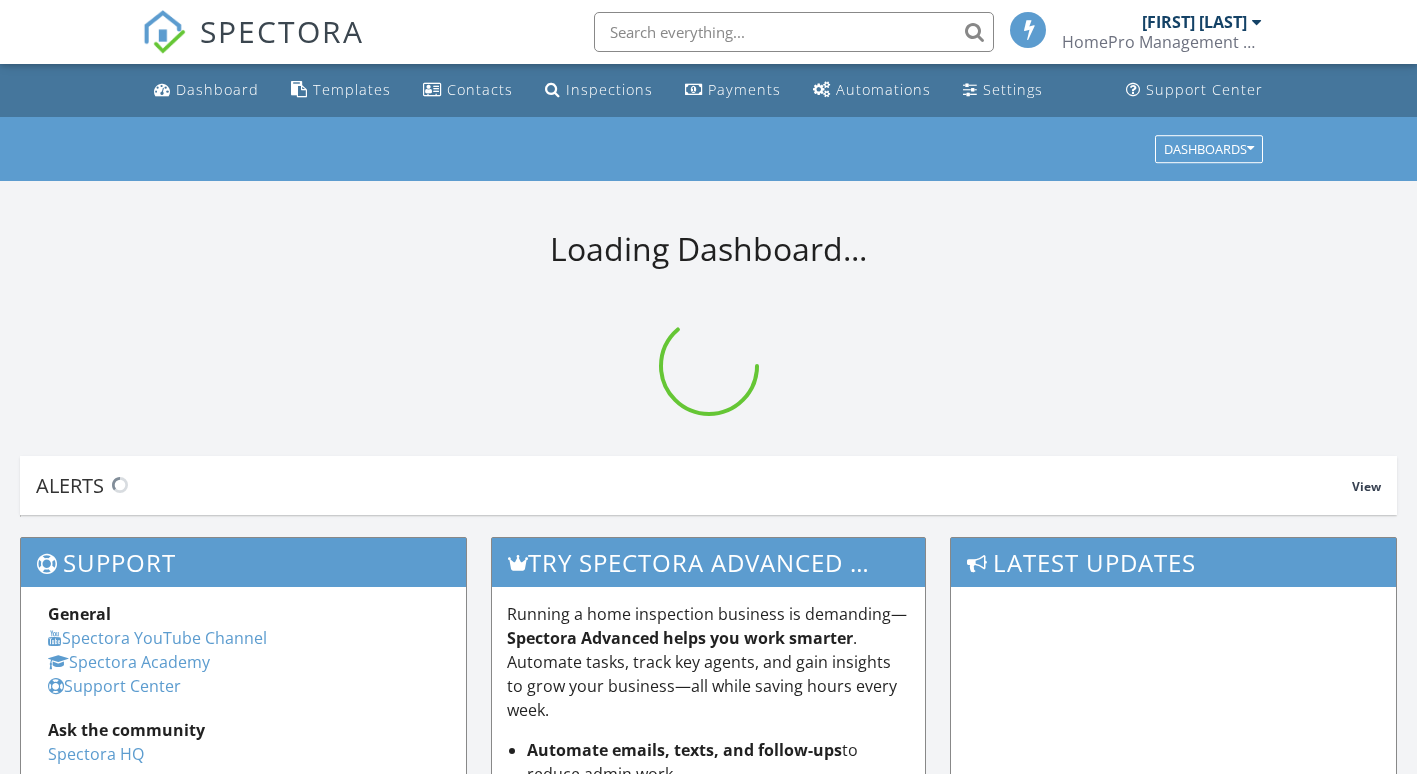scroll, scrollTop: 0, scrollLeft: 0, axis: both 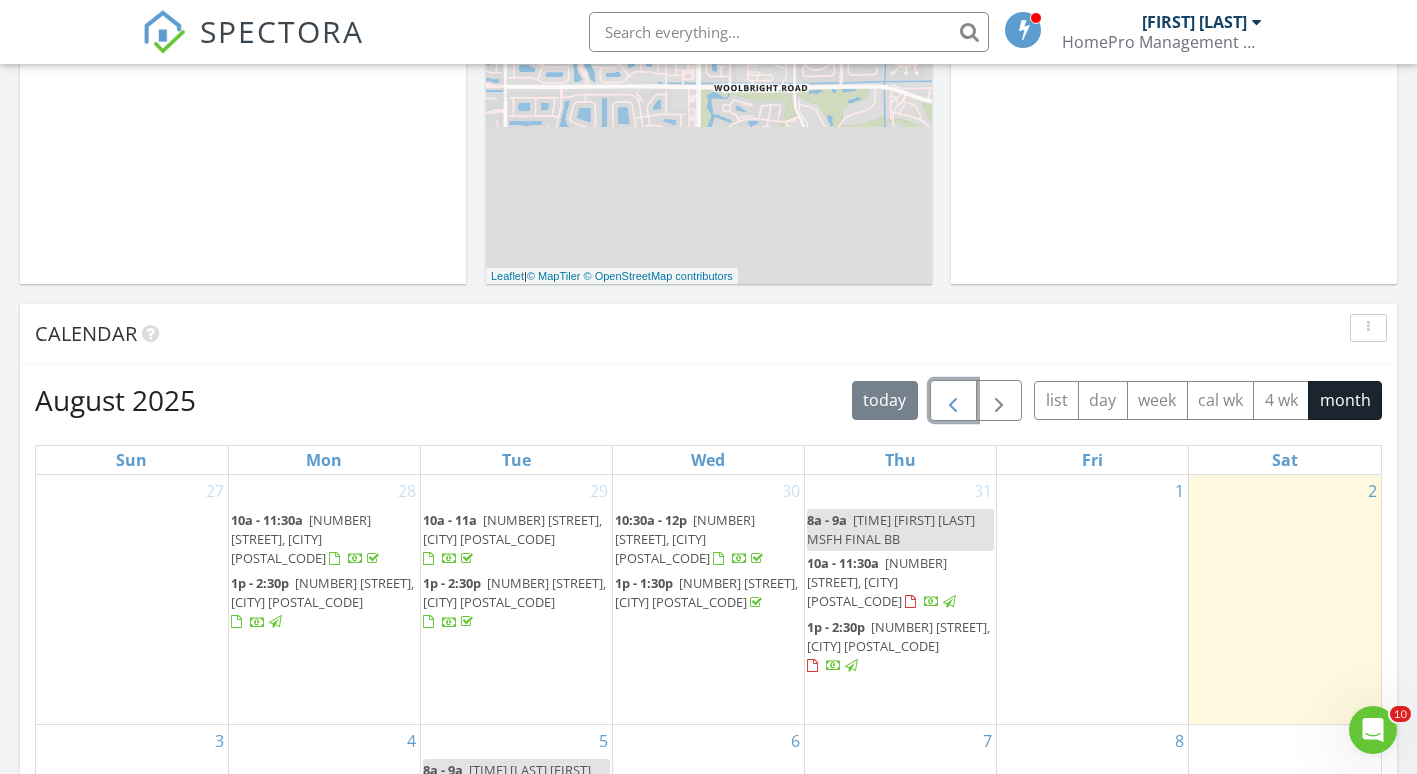 click at bounding box center [953, 401] 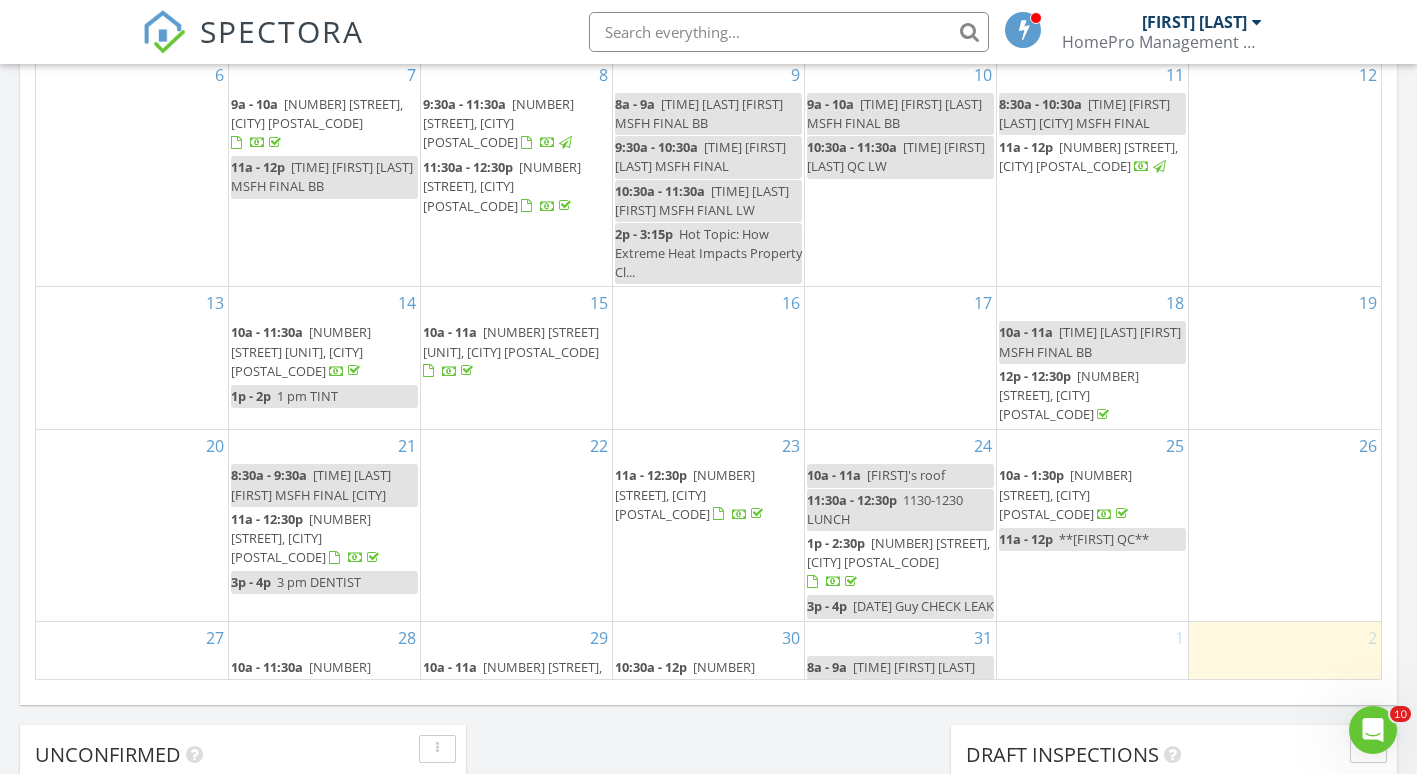 scroll, scrollTop: 1263, scrollLeft: 0, axis: vertical 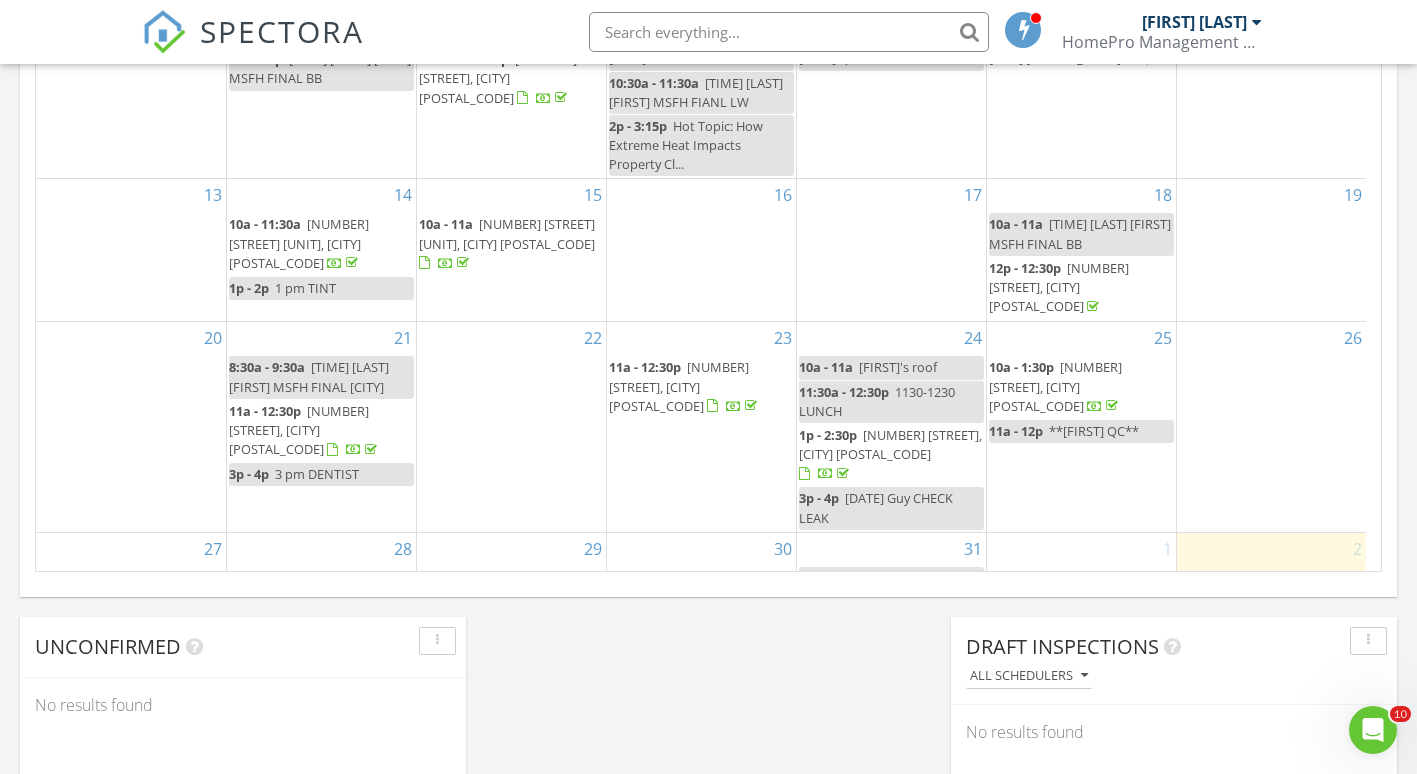 click on "[NUMBER] [STREET], [CITY] [POSTAL_CODE]" at bounding box center (299, 430) 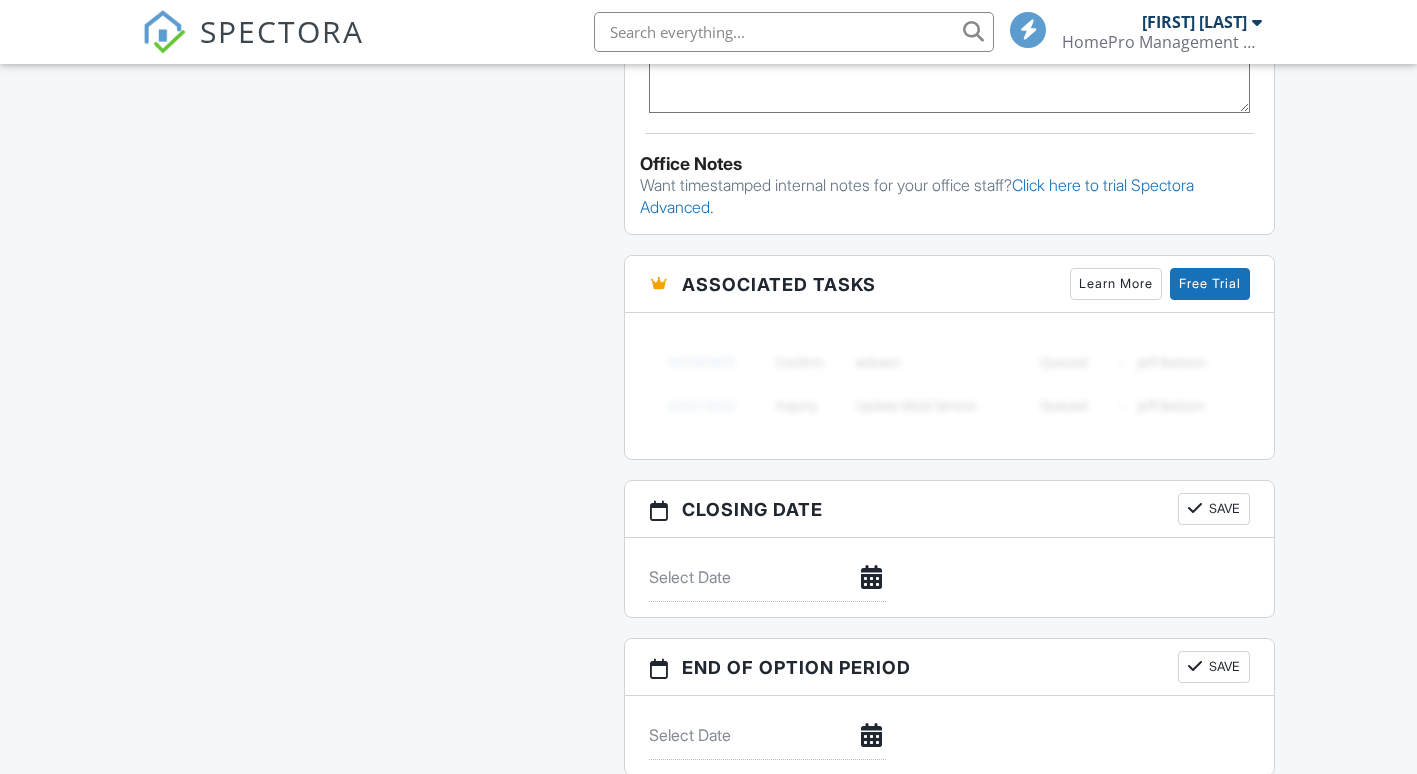 scroll, scrollTop: 3148, scrollLeft: 0, axis: vertical 